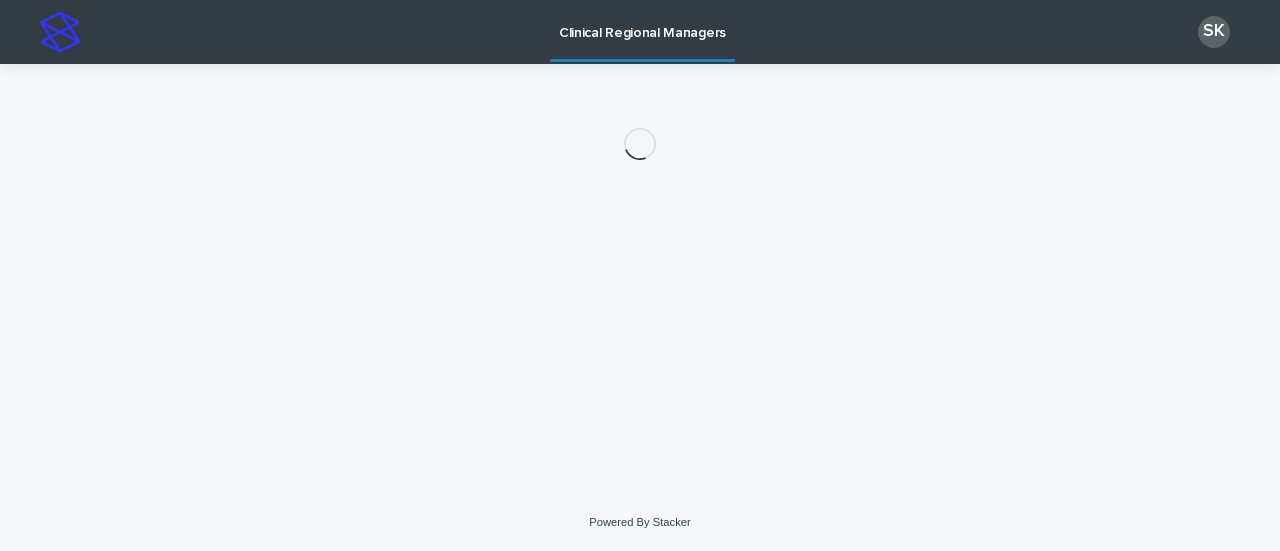 scroll, scrollTop: 0, scrollLeft: 0, axis: both 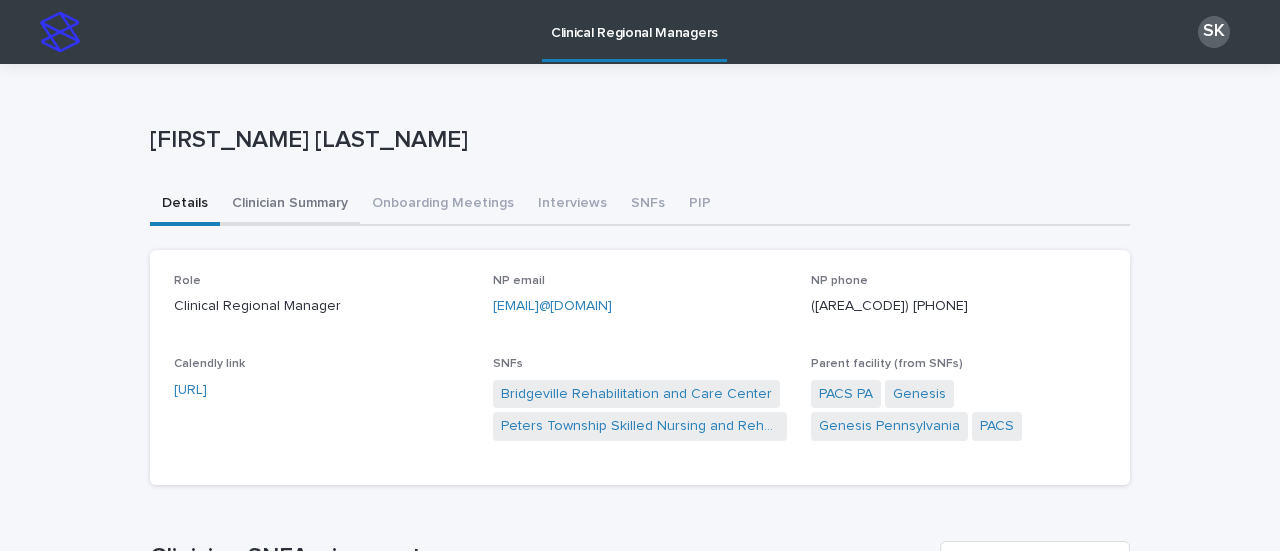 click on "Clinician Summary" at bounding box center [290, 205] 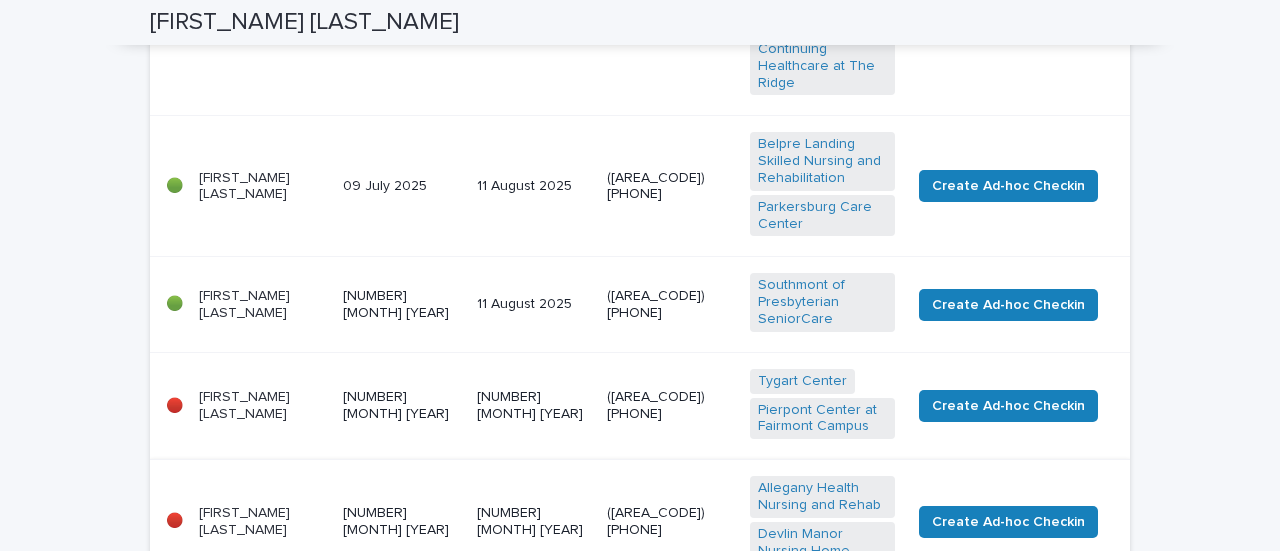 scroll, scrollTop: 1500, scrollLeft: 0, axis: vertical 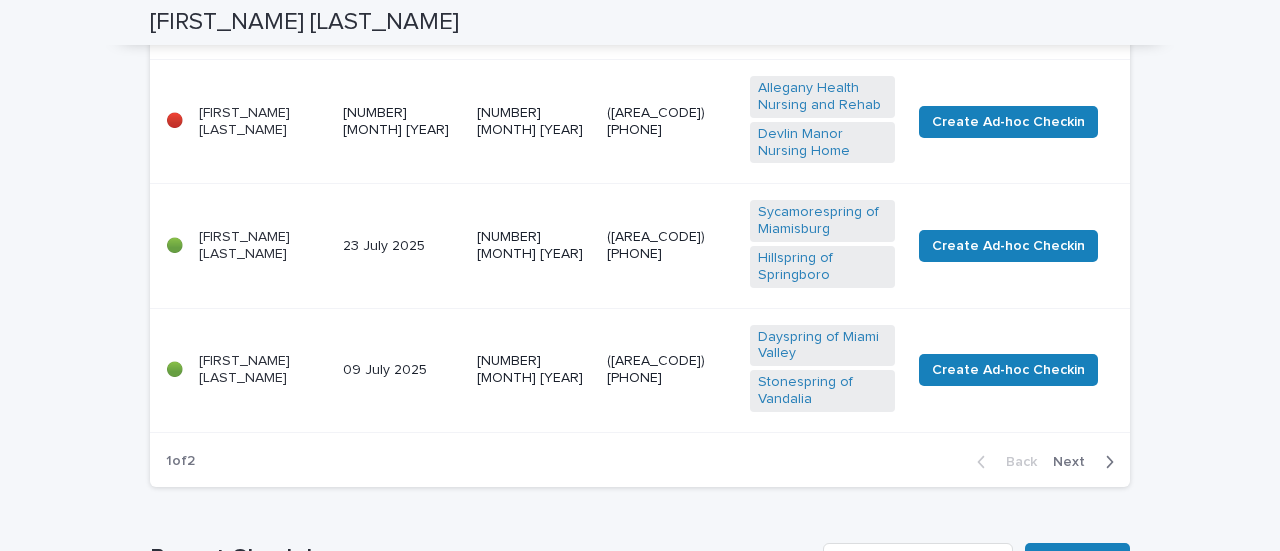click on "Next" at bounding box center [1087, 462] 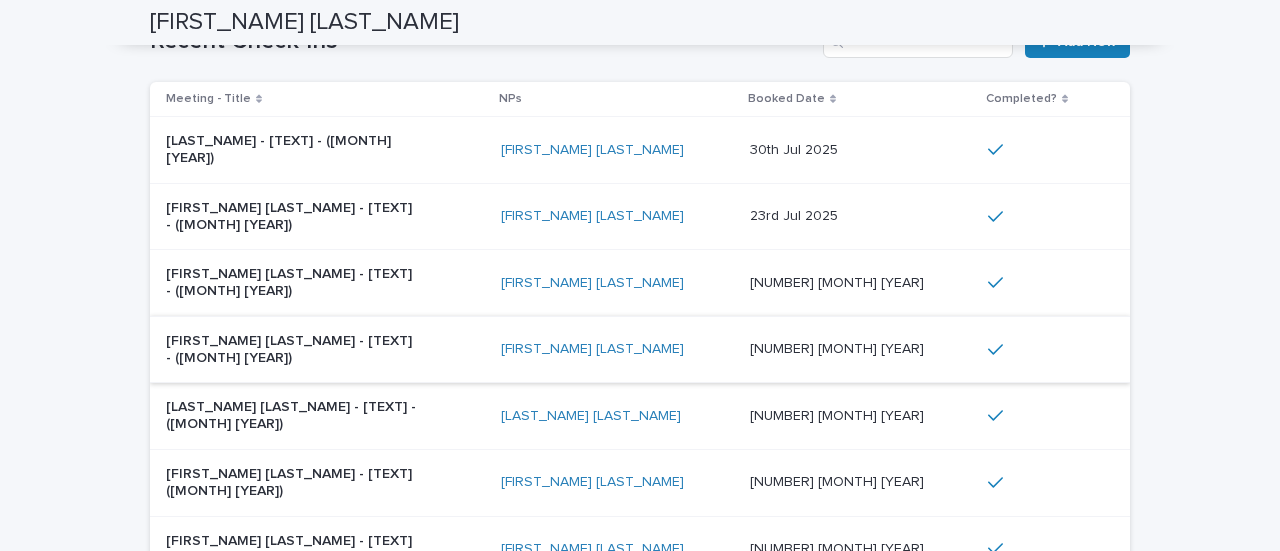 scroll, scrollTop: 480, scrollLeft: 0, axis: vertical 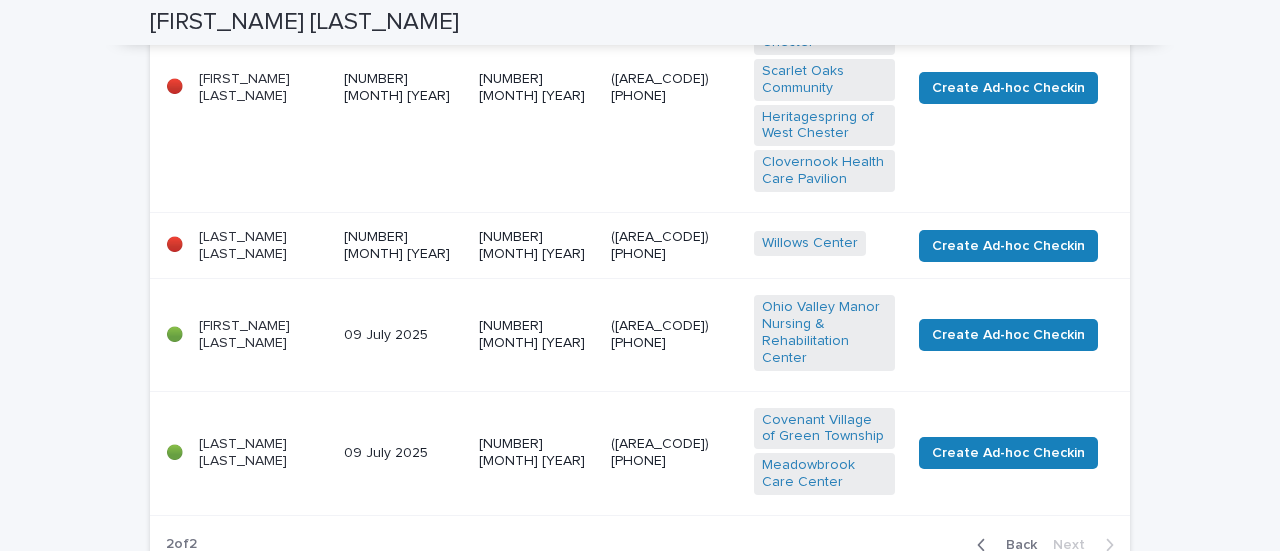 click on "[FIRST] [LAST]" at bounding box center [263, 246] 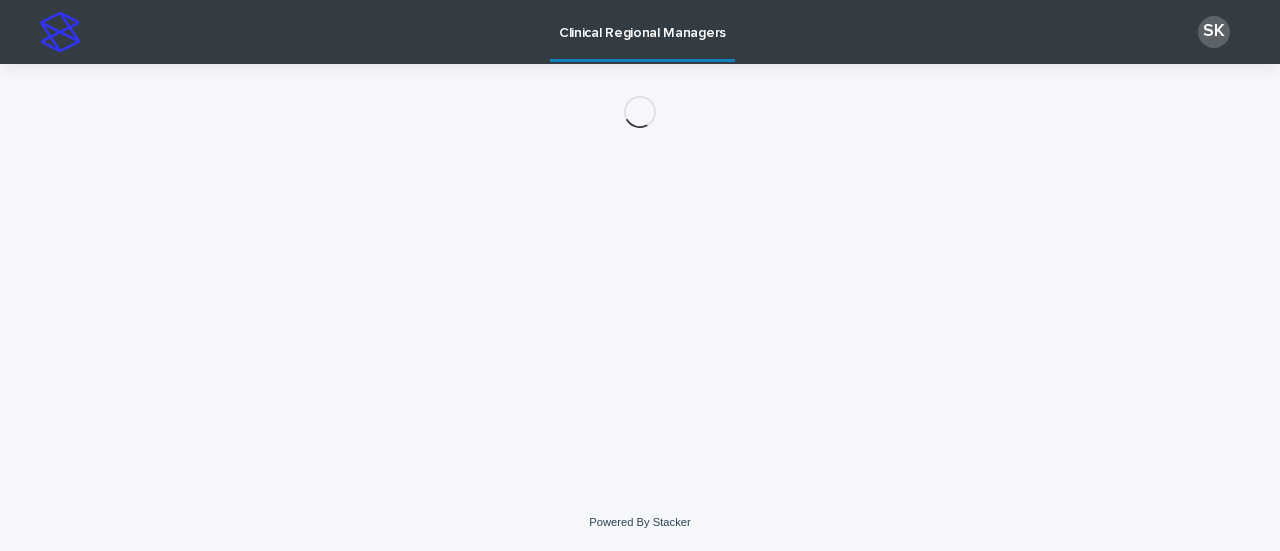 scroll, scrollTop: 0, scrollLeft: 0, axis: both 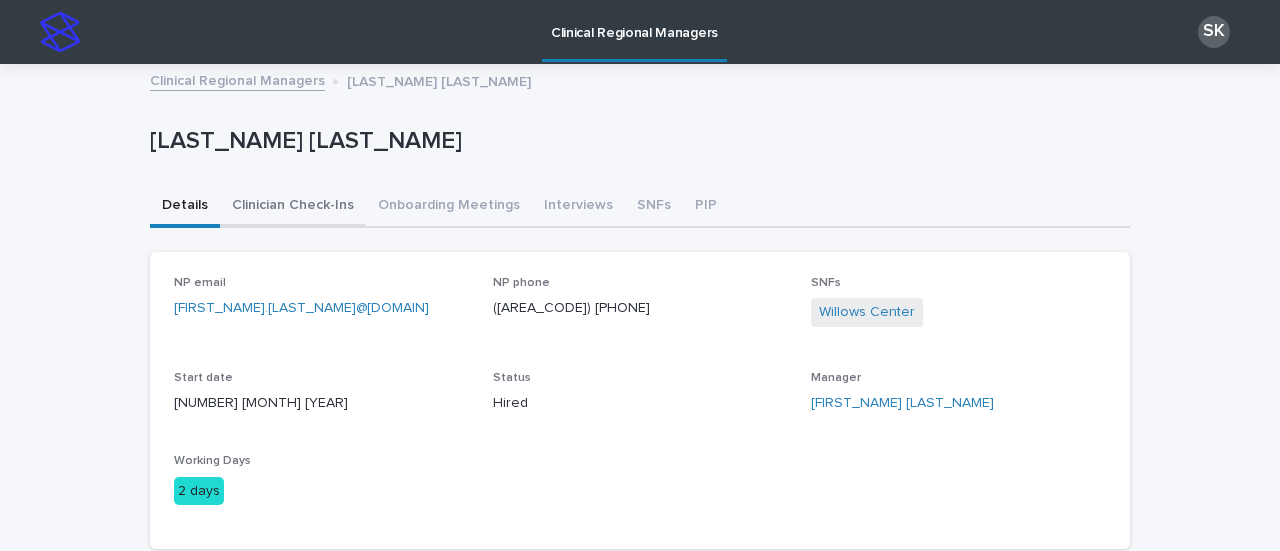click on "Clinician Check-Ins" at bounding box center [293, 207] 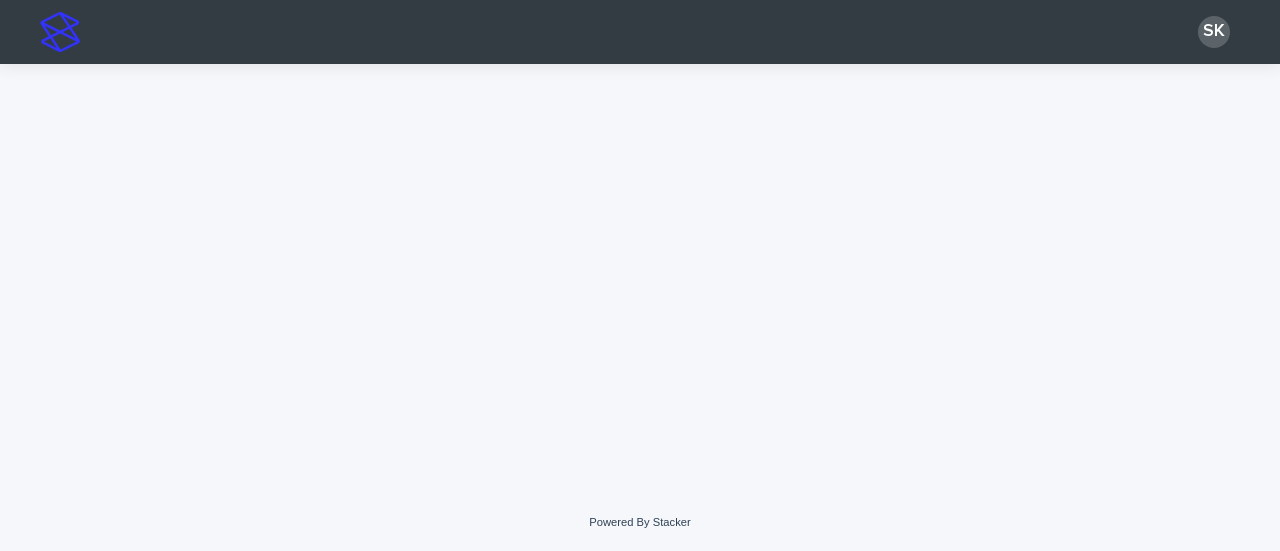 scroll, scrollTop: 0, scrollLeft: 0, axis: both 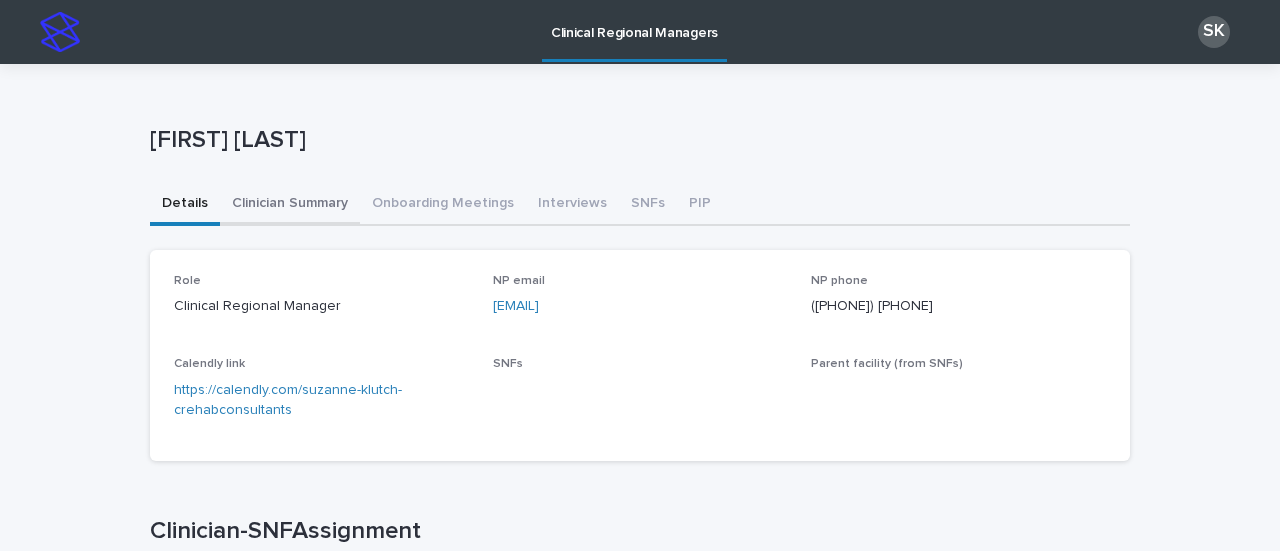 click on "Clinician Summary" at bounding box center (290, 205) 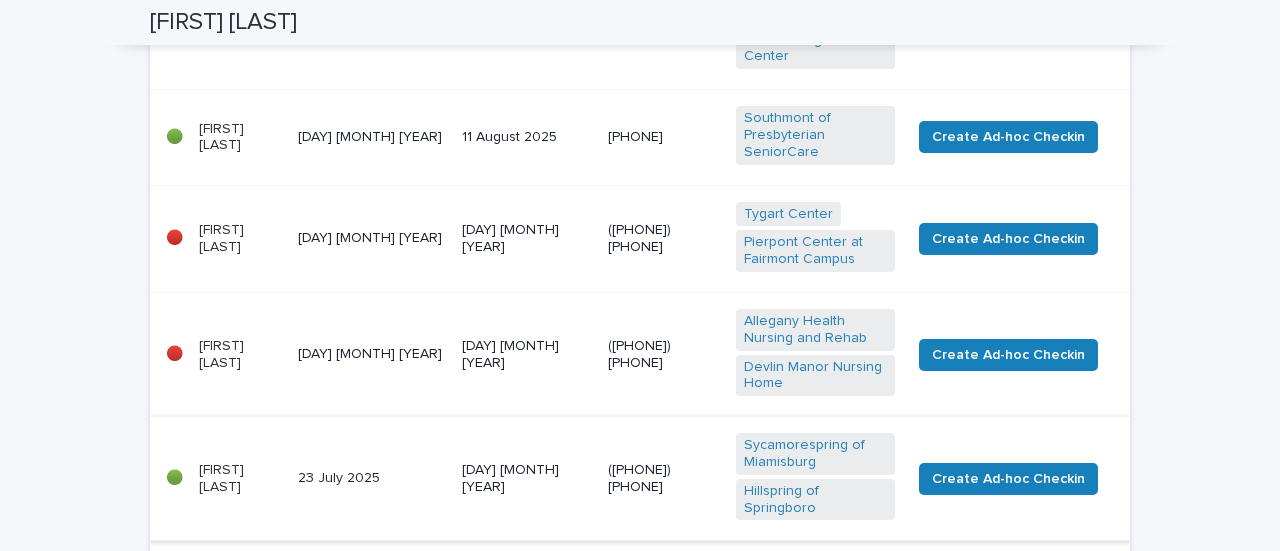 scroll, scrollTop: 1400, scrollLeft: 0, axis: vertical 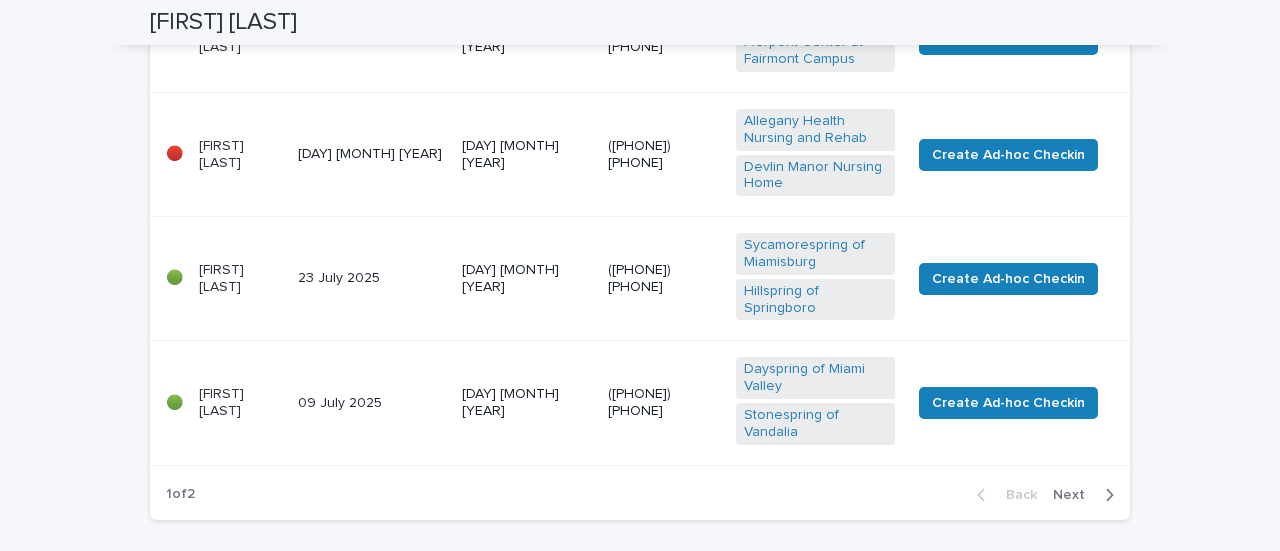 click on "Next" at bounding box center (1075, 495) 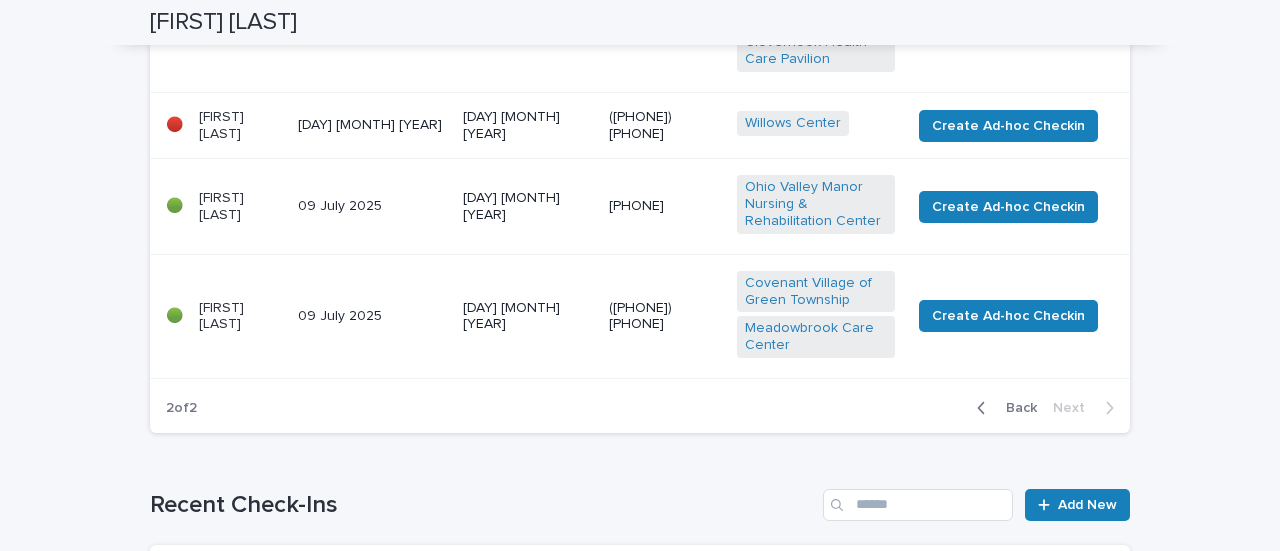 scroll, scrollTop: 500, scrollLeft: 0, axis: vertical 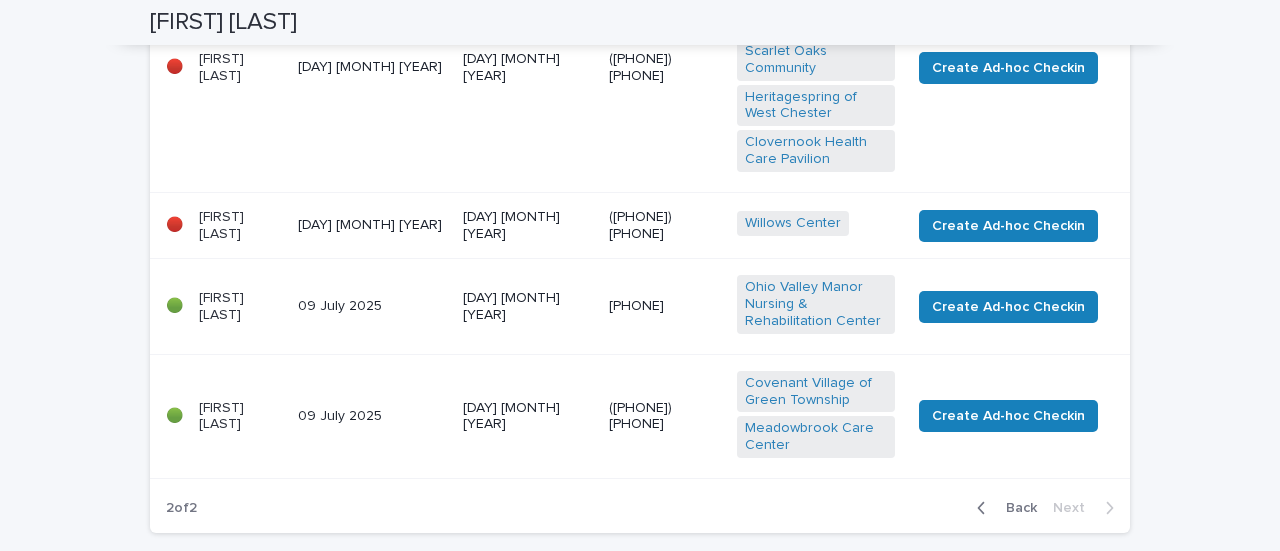click on "[DAY] [MONTH] [YEAR]" at bounding box center (372, 225) 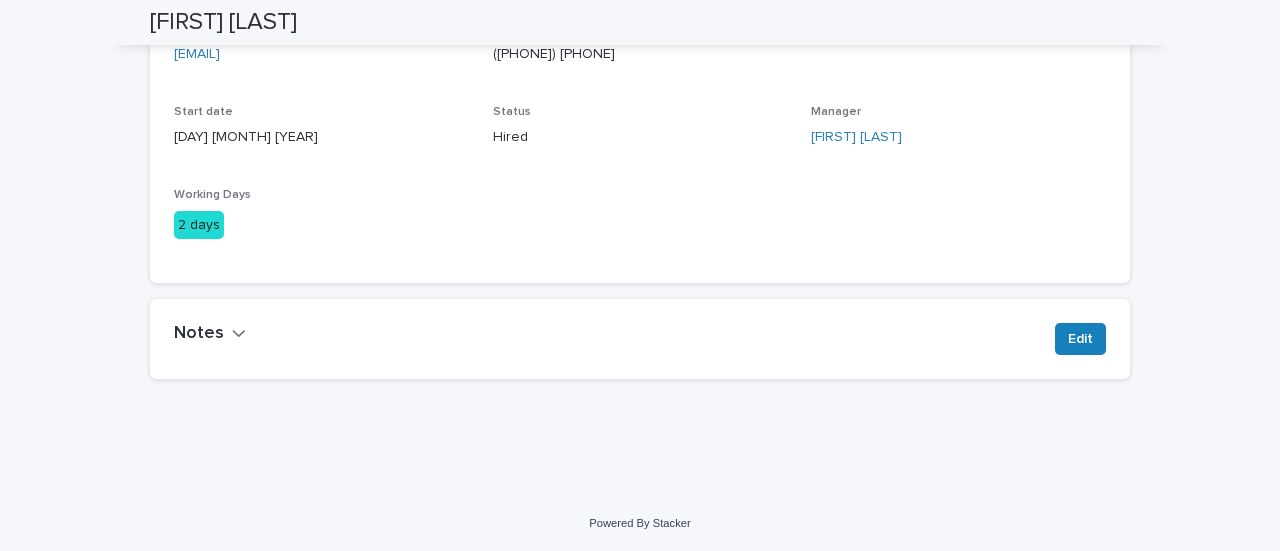 scroll, scrollTop: 0, scrollLeft: 0, axis: both 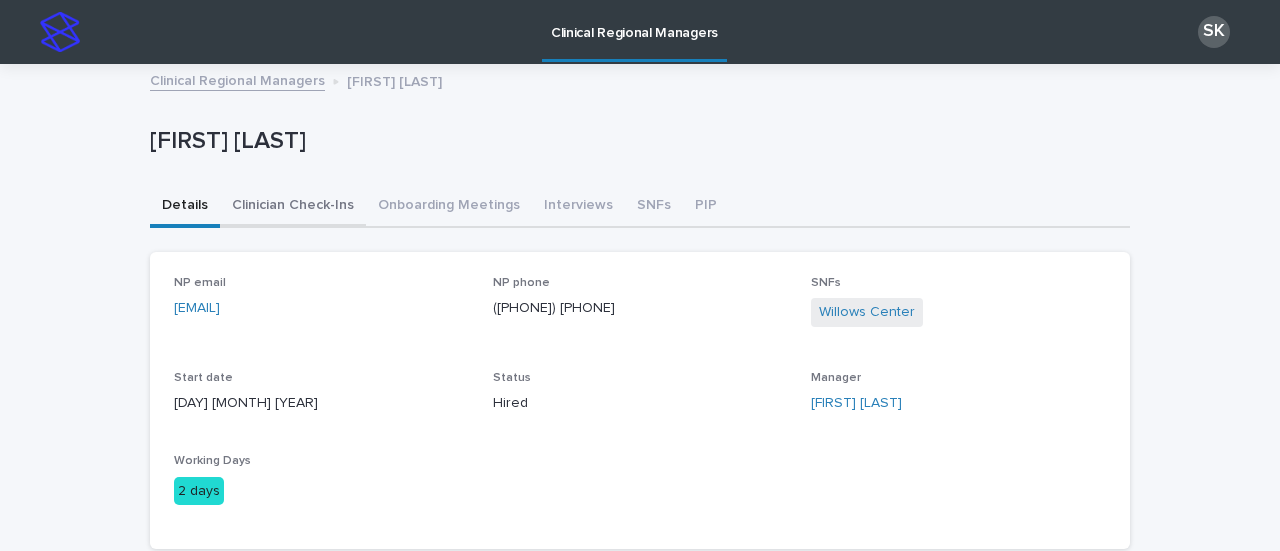 click on "Clinician Check-Ins" at bounding box center [293, 207] 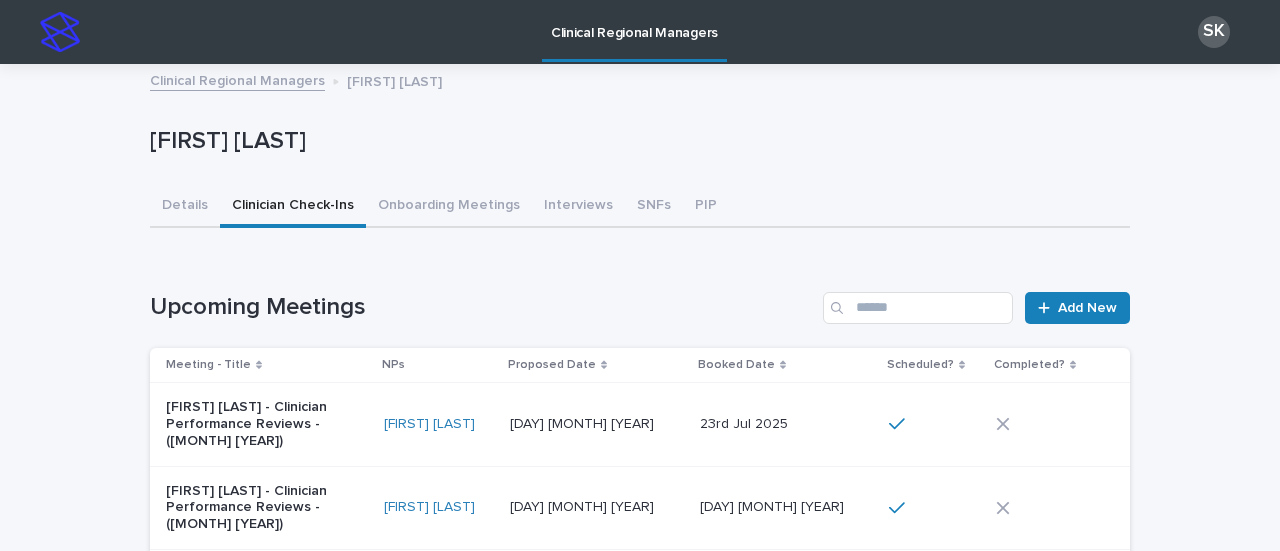 scroll, scrollTop: 100, scrollLeft: 0, axis: vertical 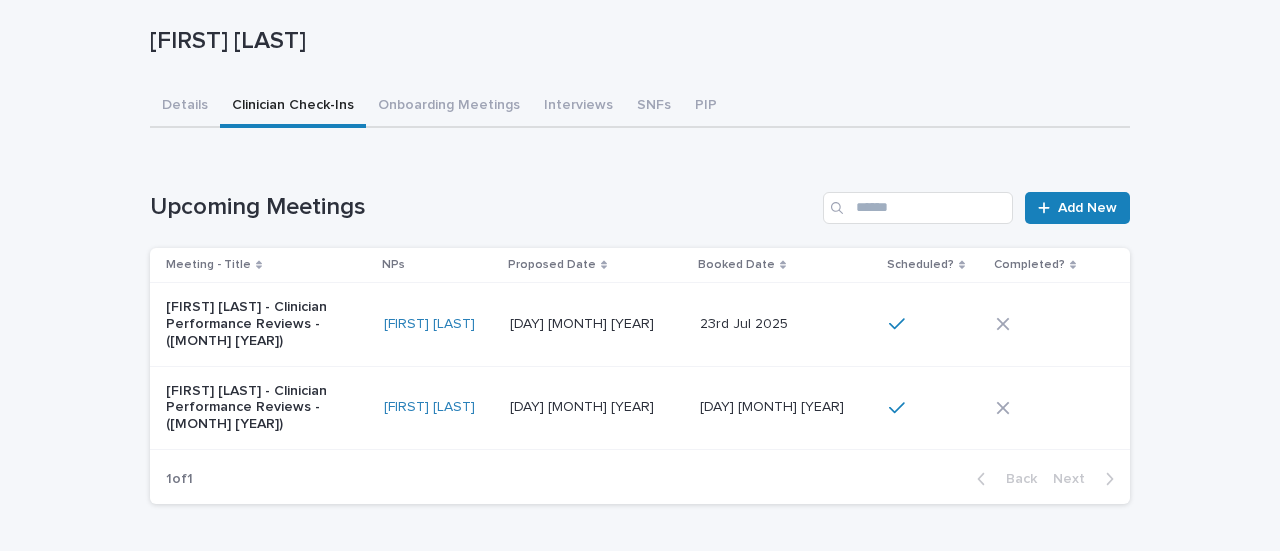 click 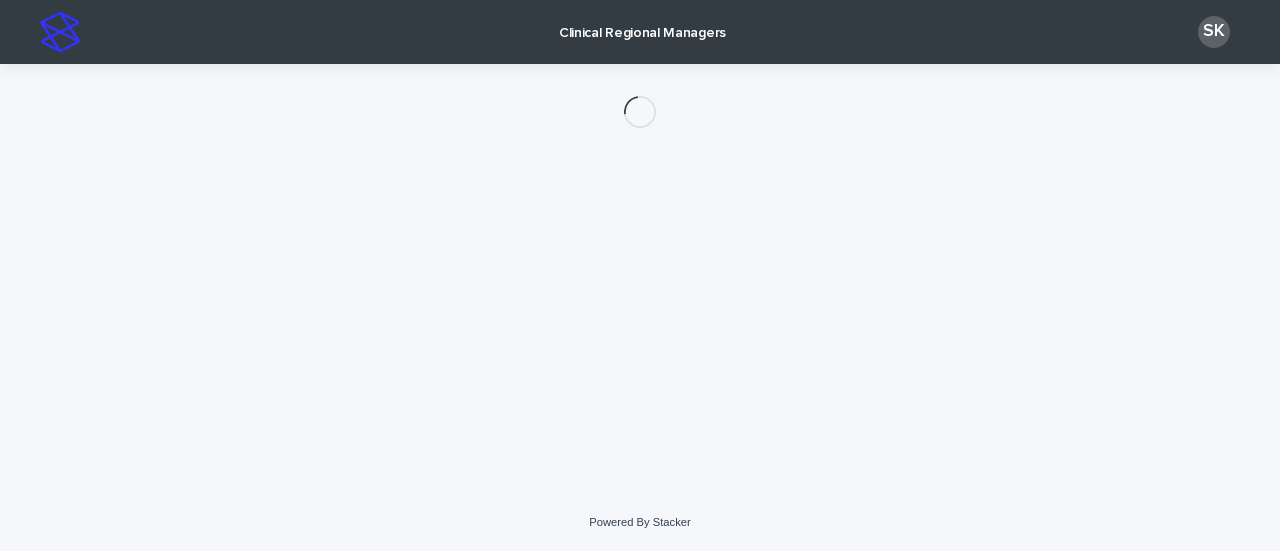 scroll, scrollTop: 0, scrollLeft: 0, axis: both 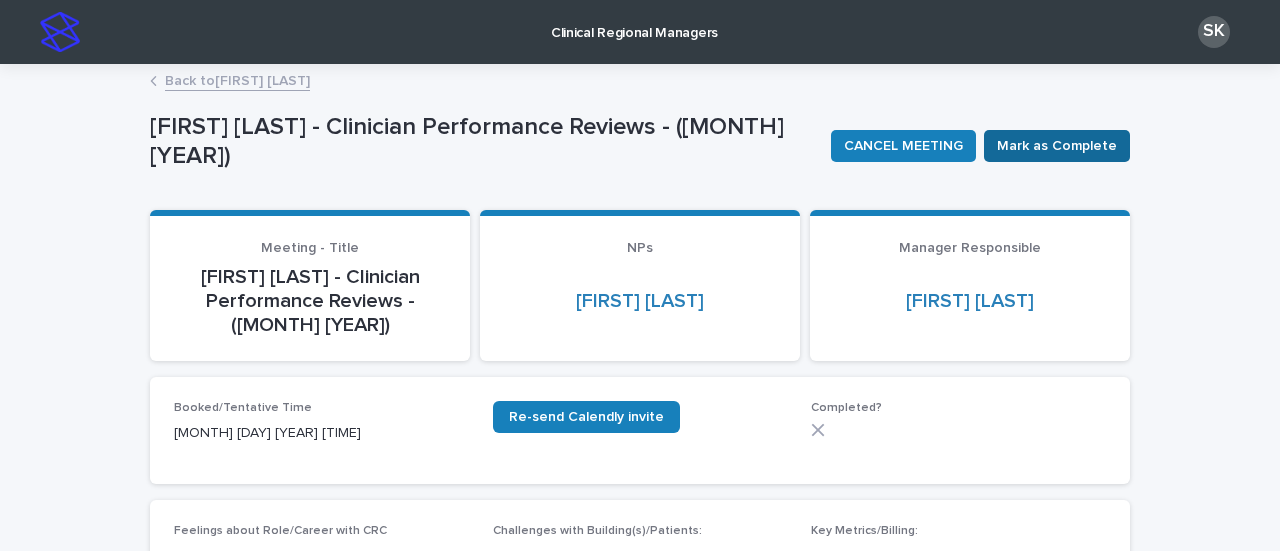 click on "Mark as Complete" at bounding box center [1057, 146] 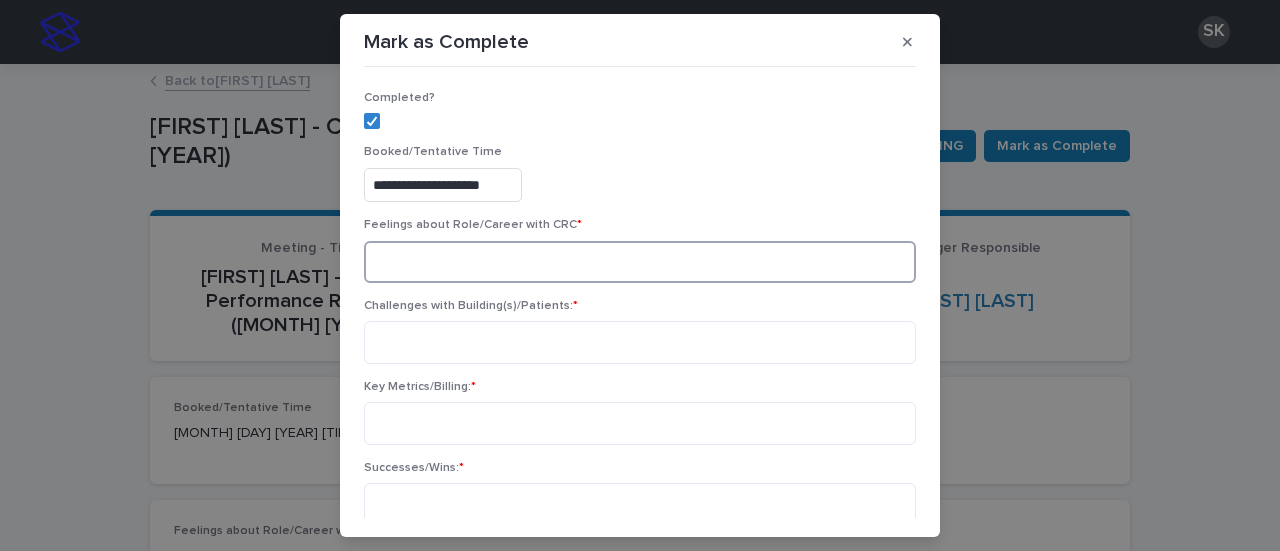 click at bounding box center [640, 262] 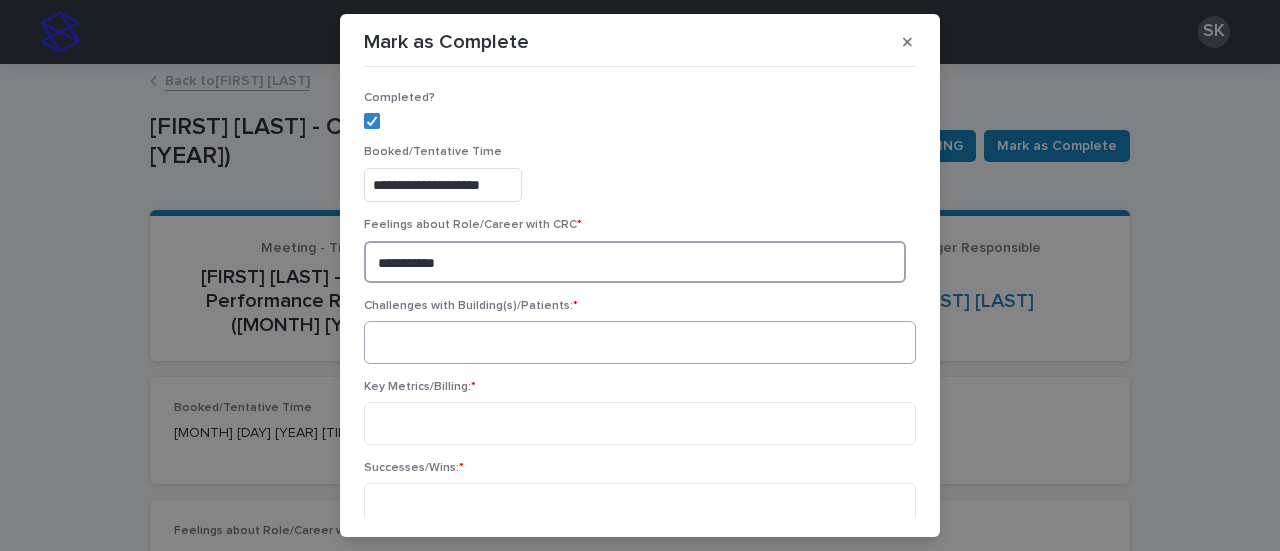 type on "**********" 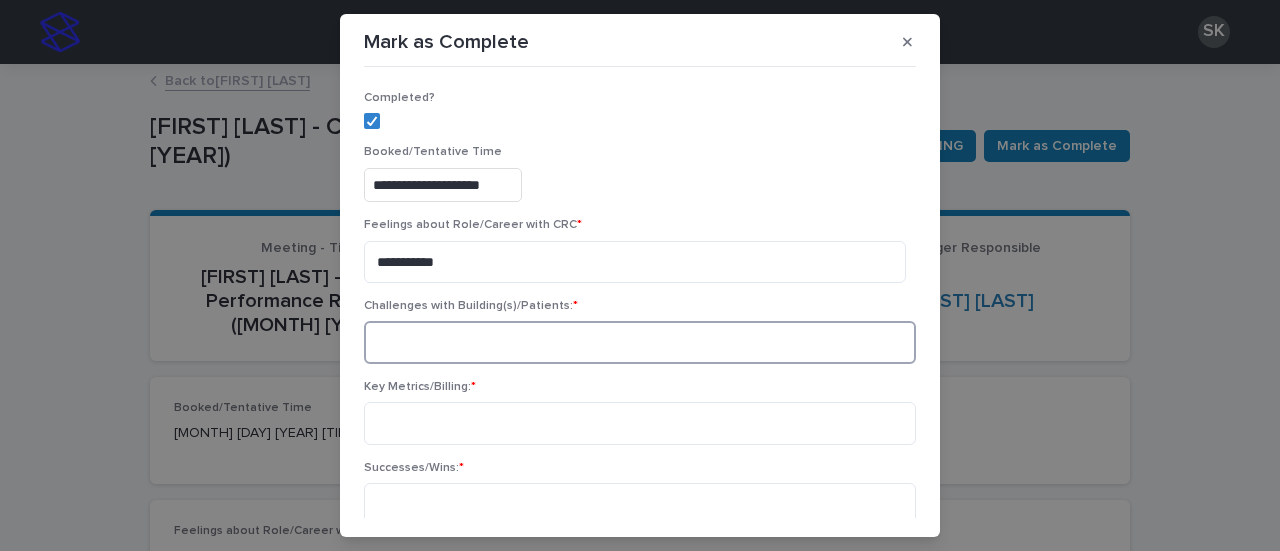 click at bounding box center [640, 342] 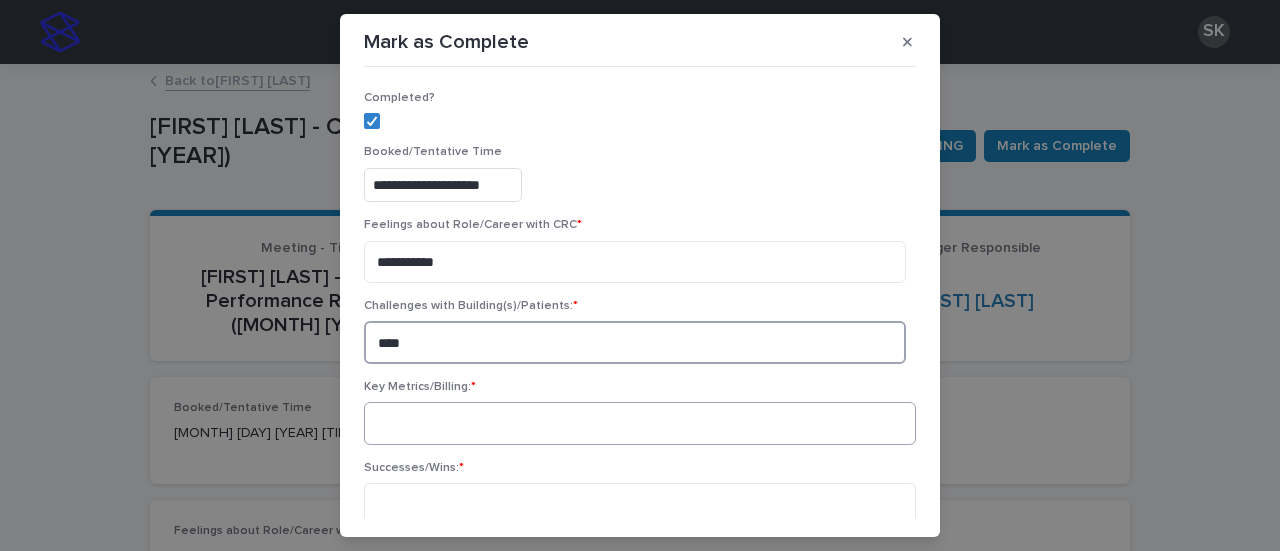 type on "****" 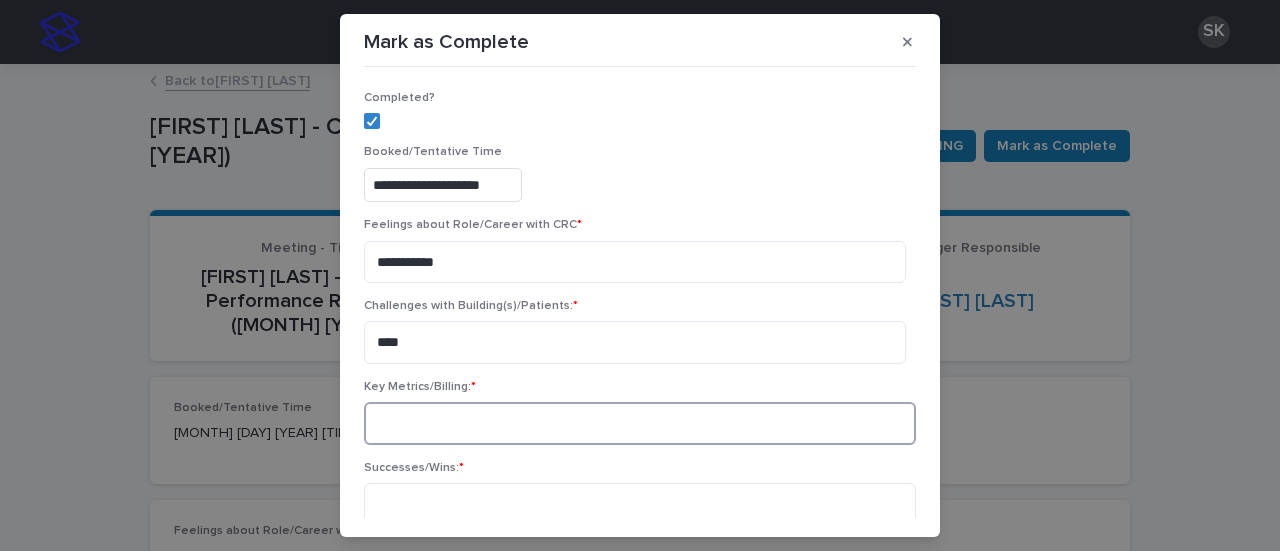click at bounding box center (640, 423) 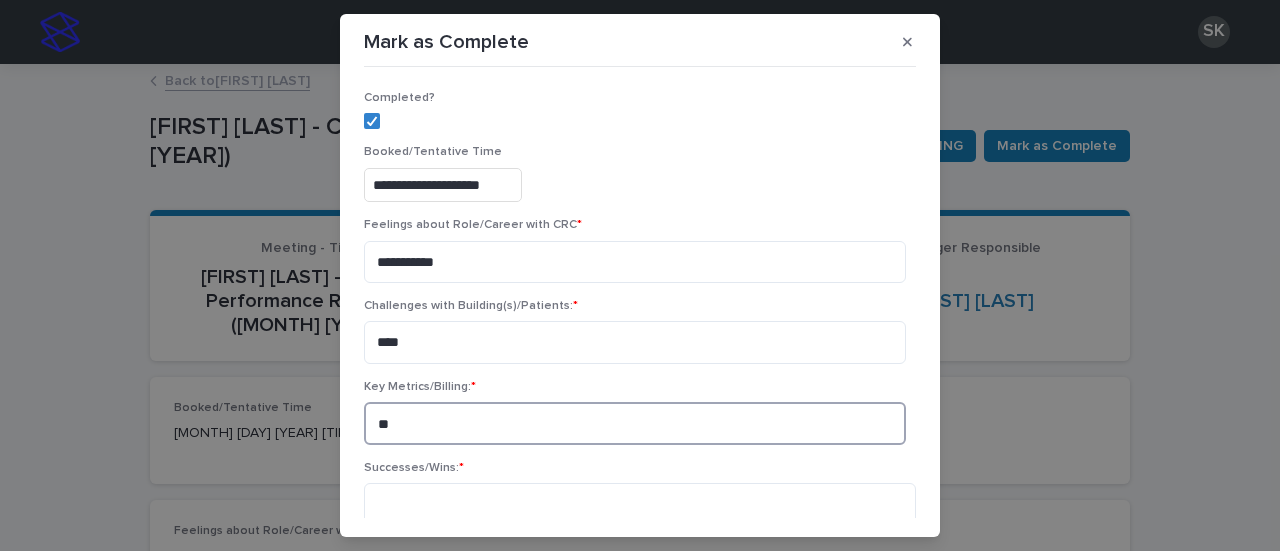 type on "*" 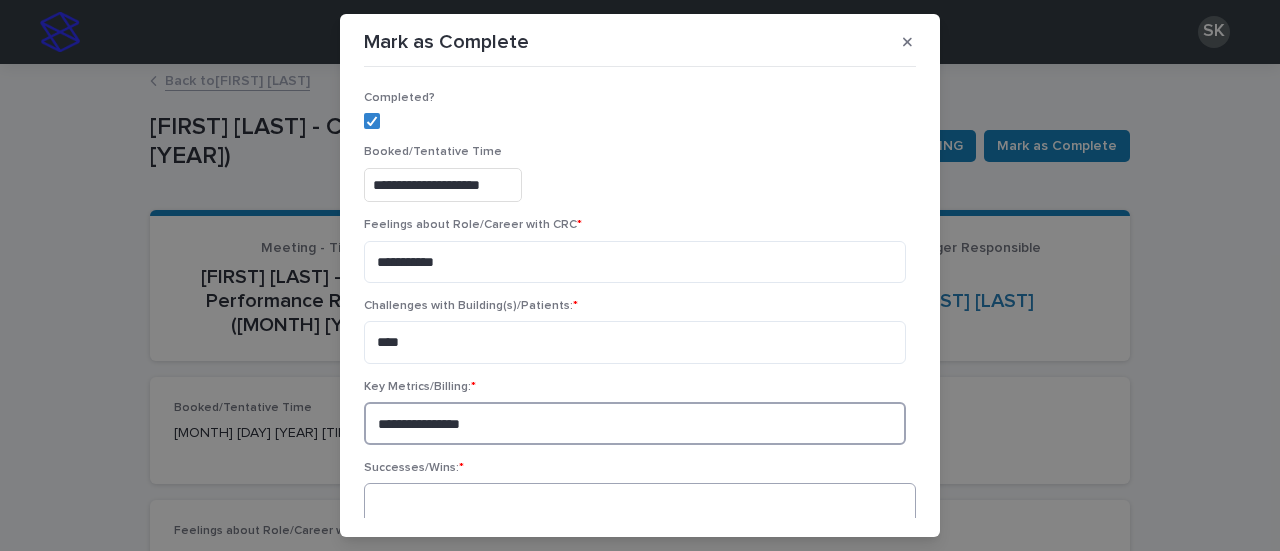 type on "**********" 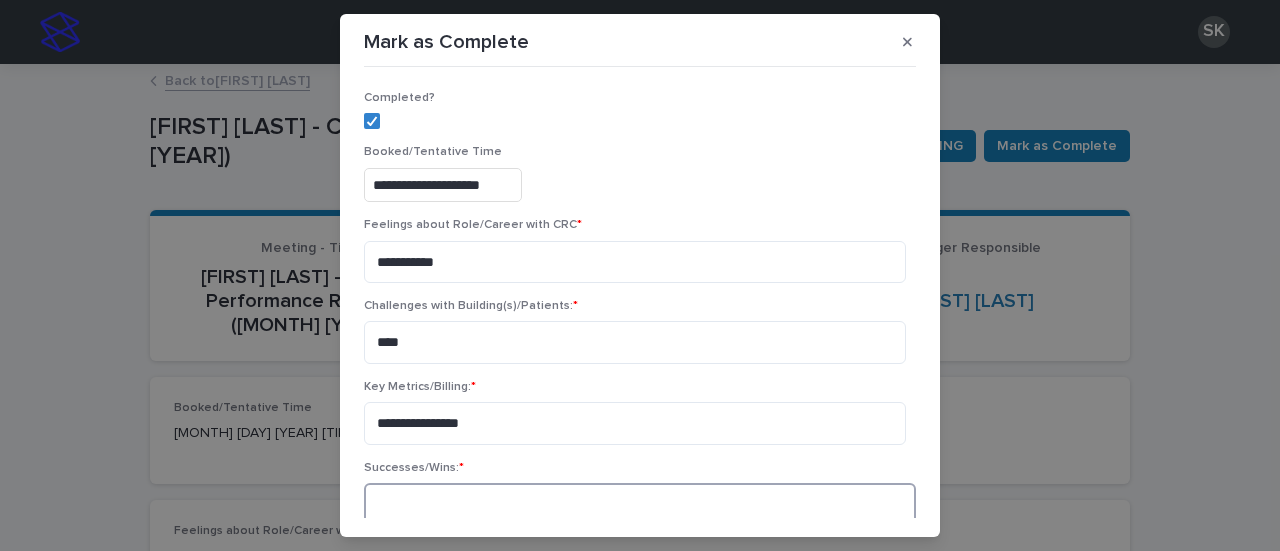 click at bounding box center [640, 504] 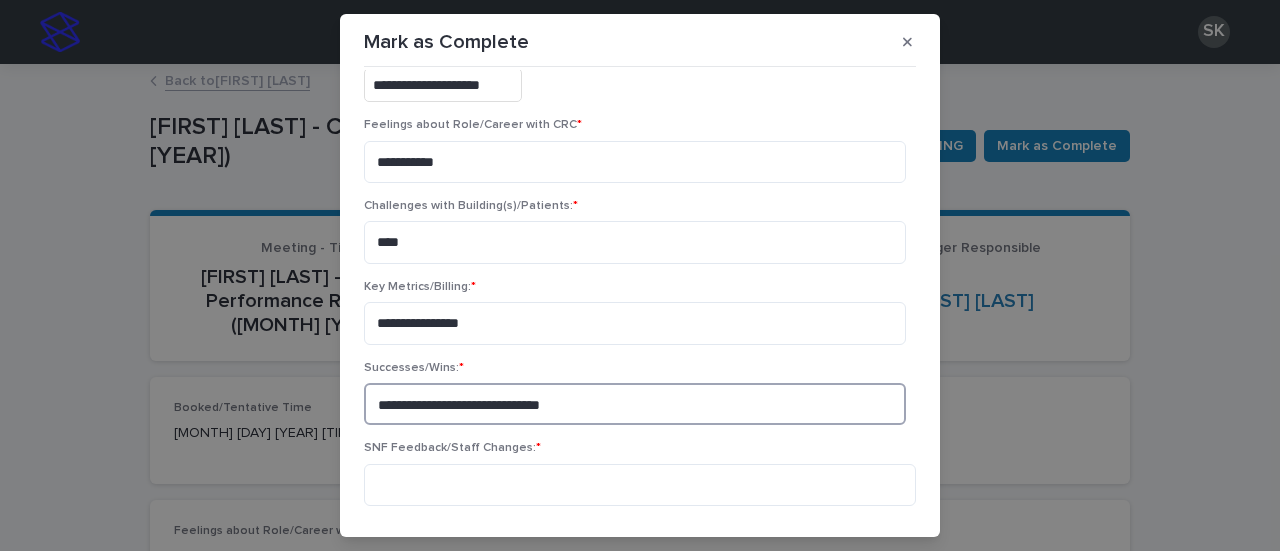 scroll, scrollTop: 300, scrollLeft: 0, axis: vertical 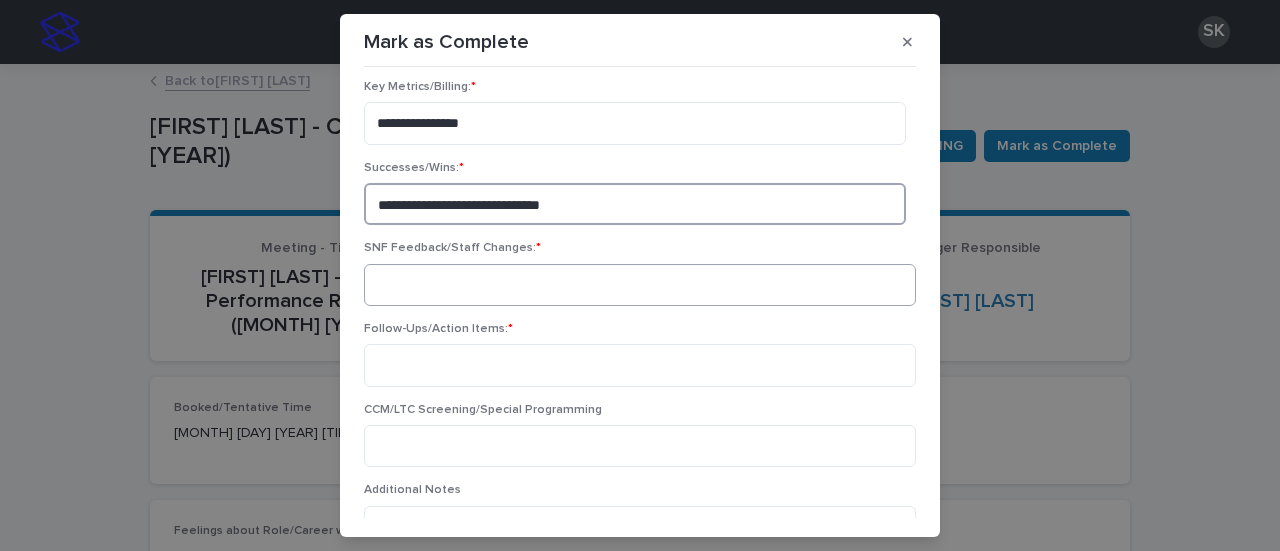 type on "**********" 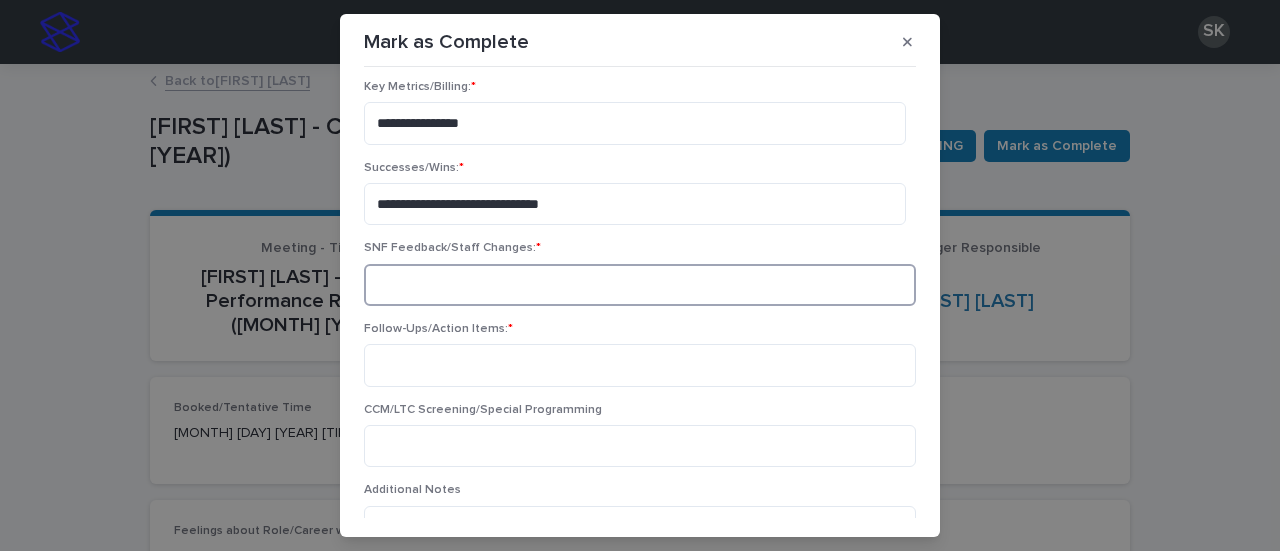 click at bounding box center [640, 285] 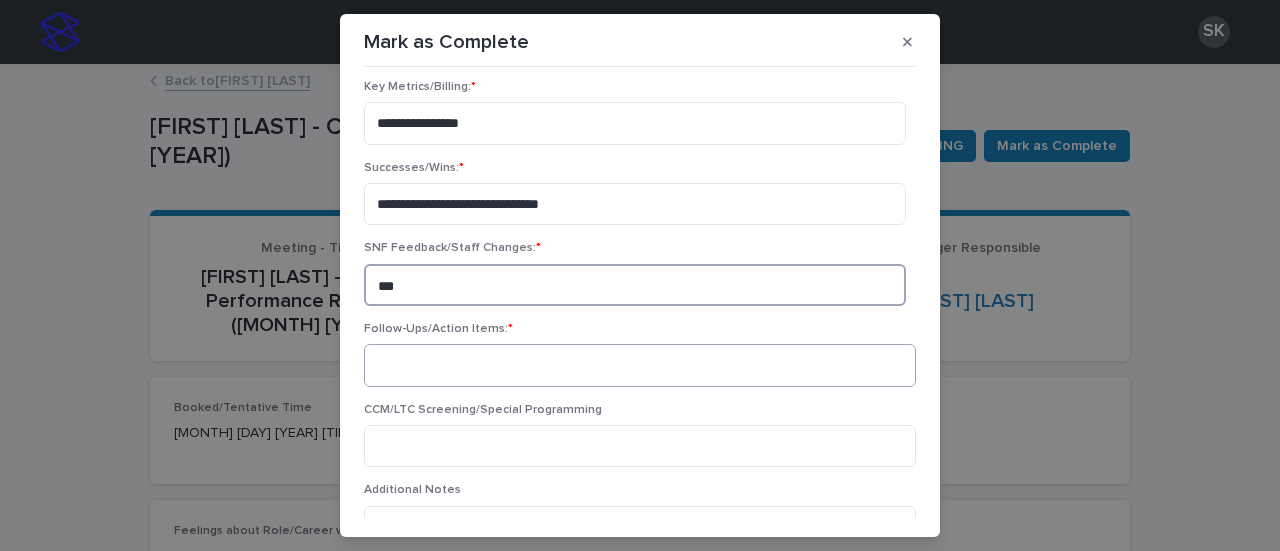 type on "***" 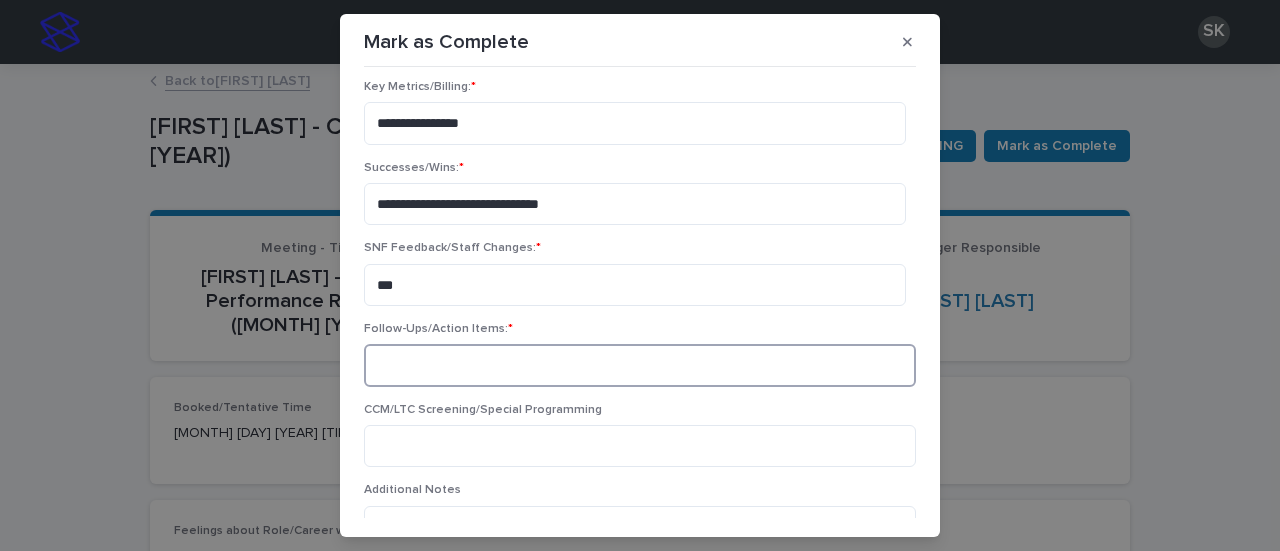 click at bounding box center [640, 365] 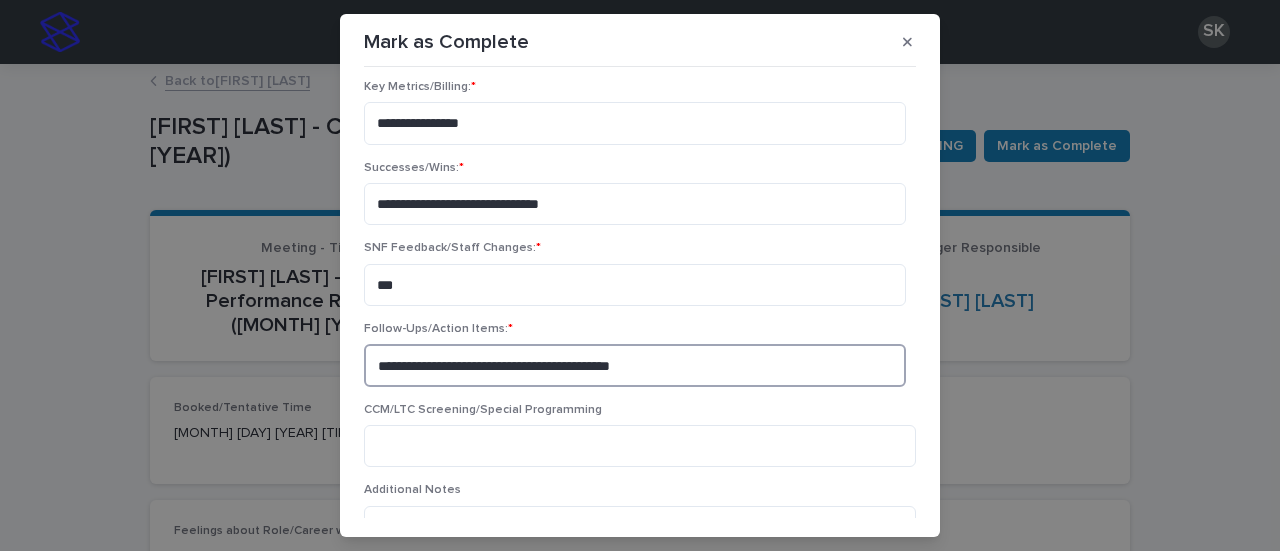 scroll, scrollTop: 400, scrollLeft: 0, axis: vertical 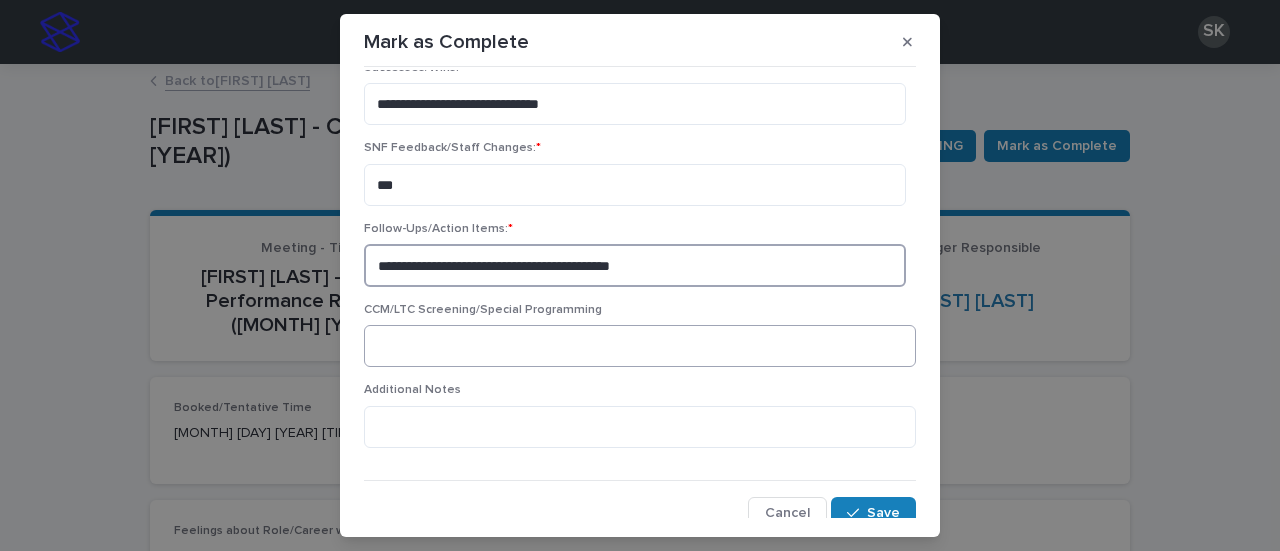 type on "**********" 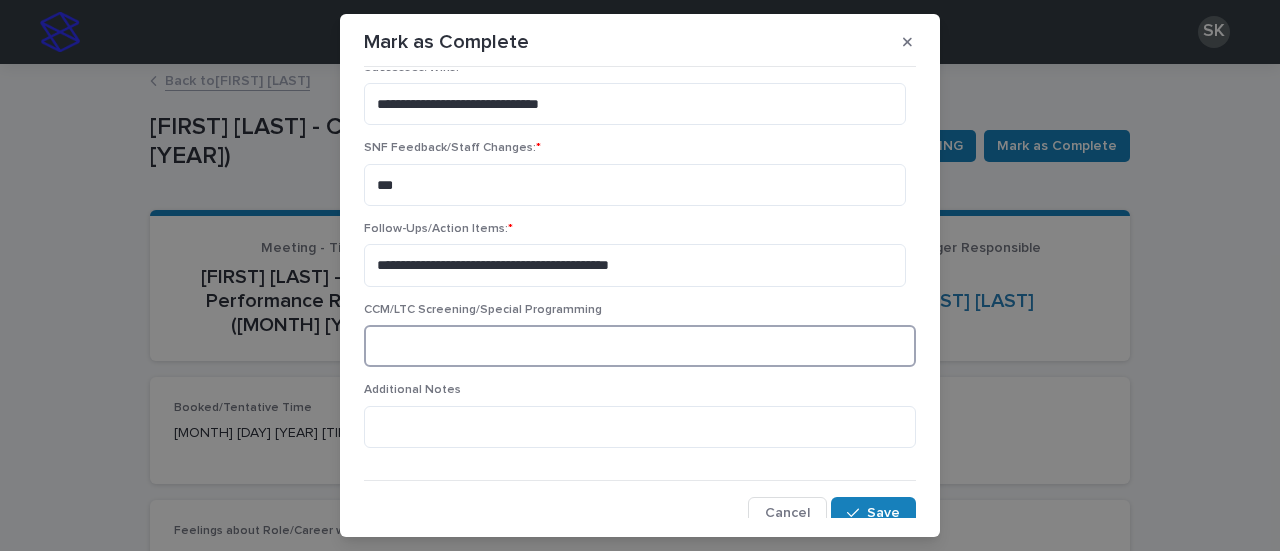 click at bounding box center [640, 346] 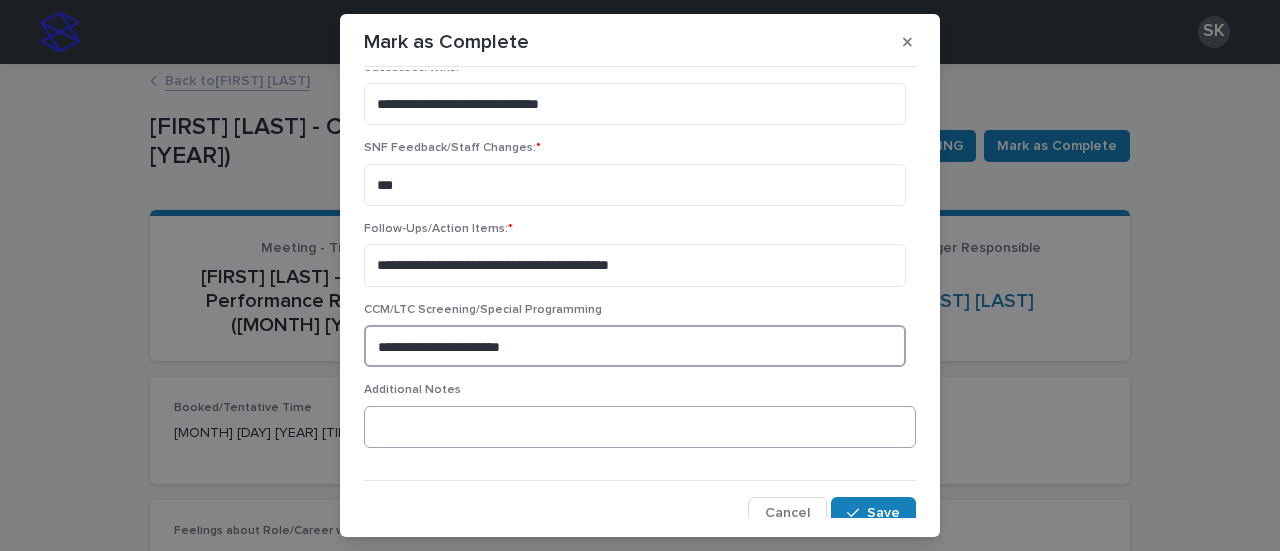 type on "**********" 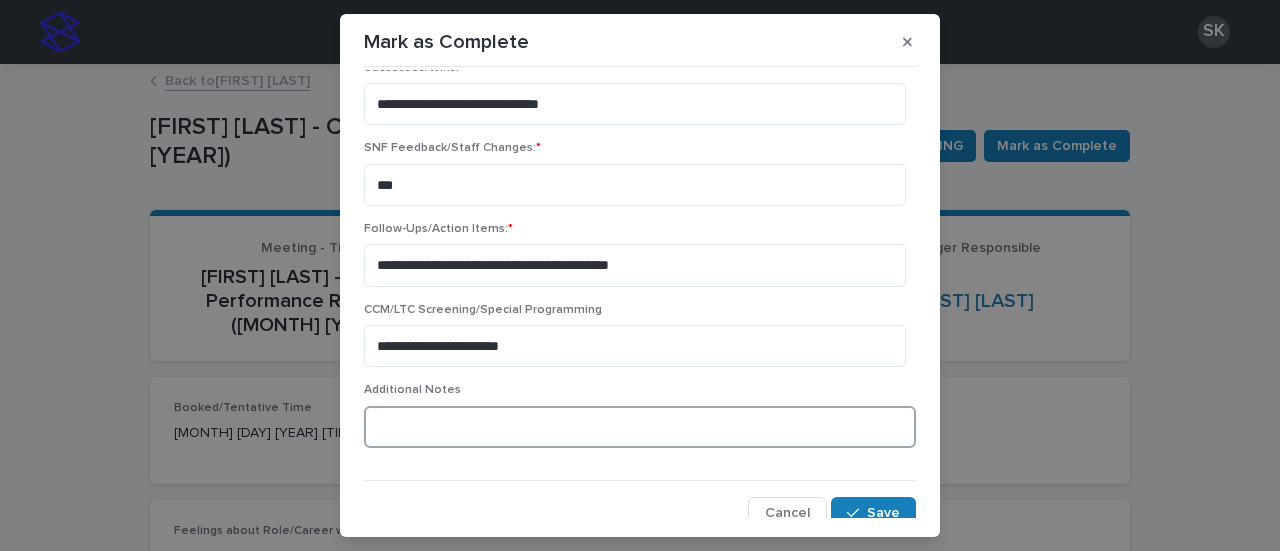 click at bounding box center [640, 427] 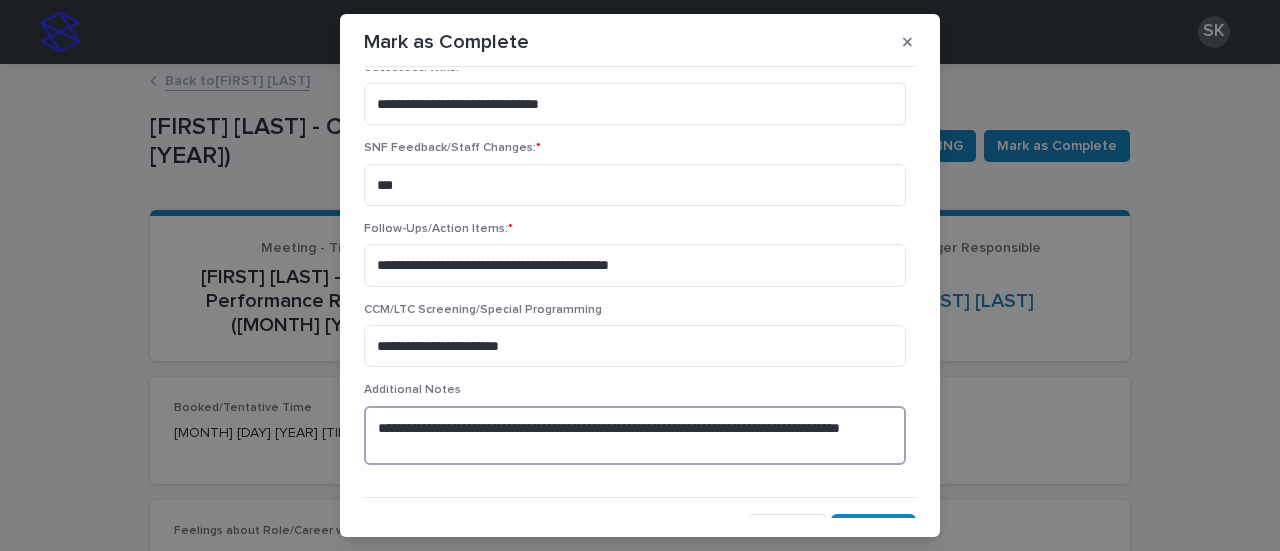 type on "**********" 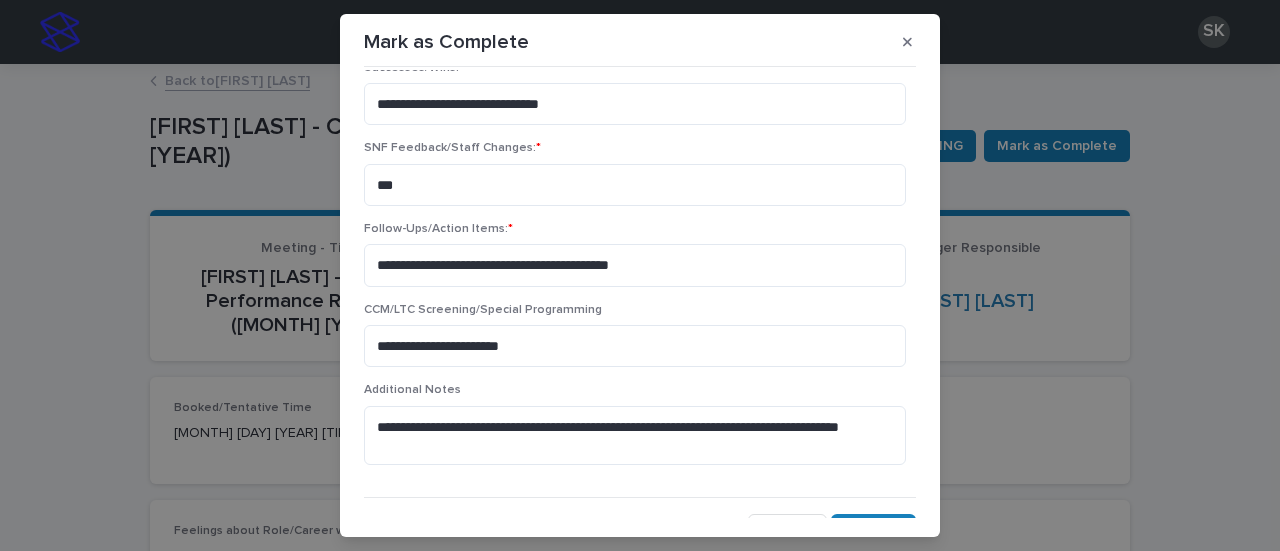 scroll, scrollTop: 426, scrollLeft: 0, axis: vertical 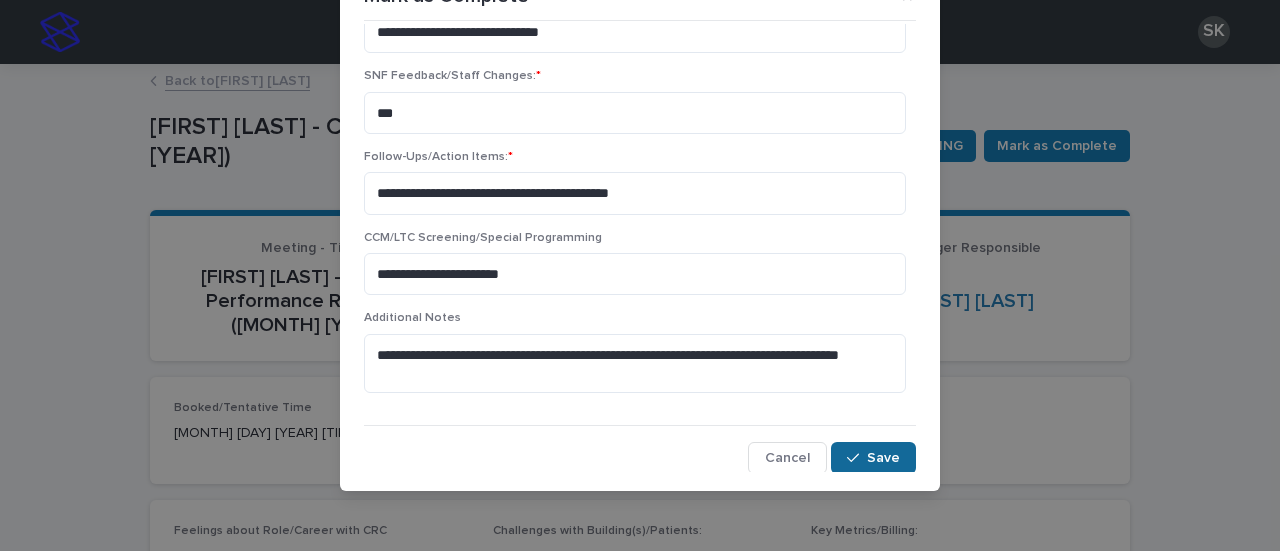 click on "Save" at bounding box center [883, 458] 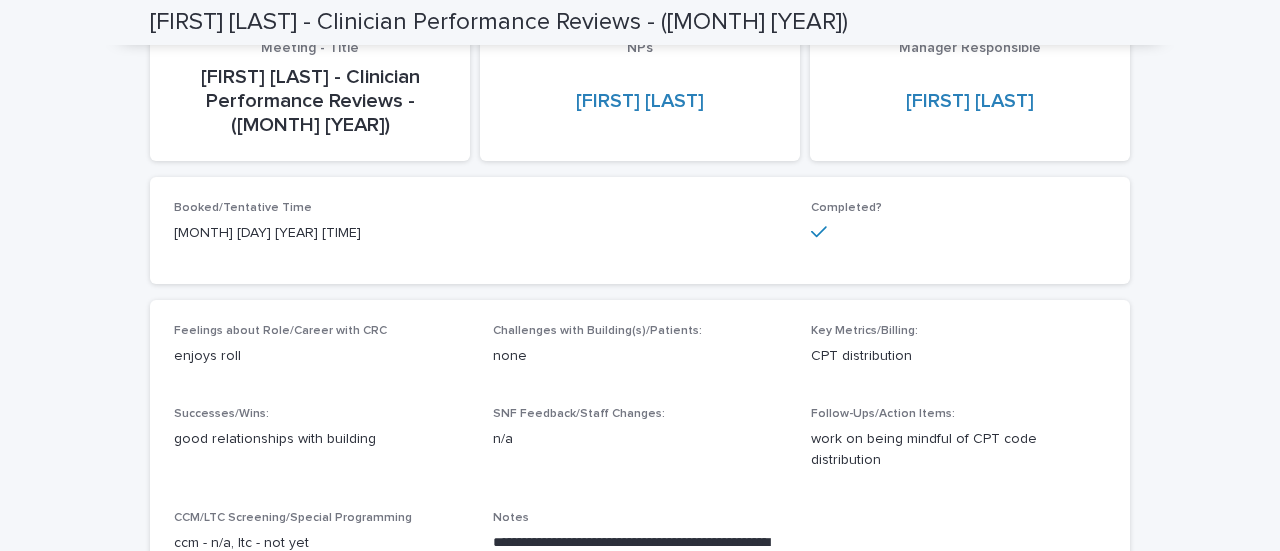 scroll, scrollTop: 0, scrollLeft: 0, axis: both 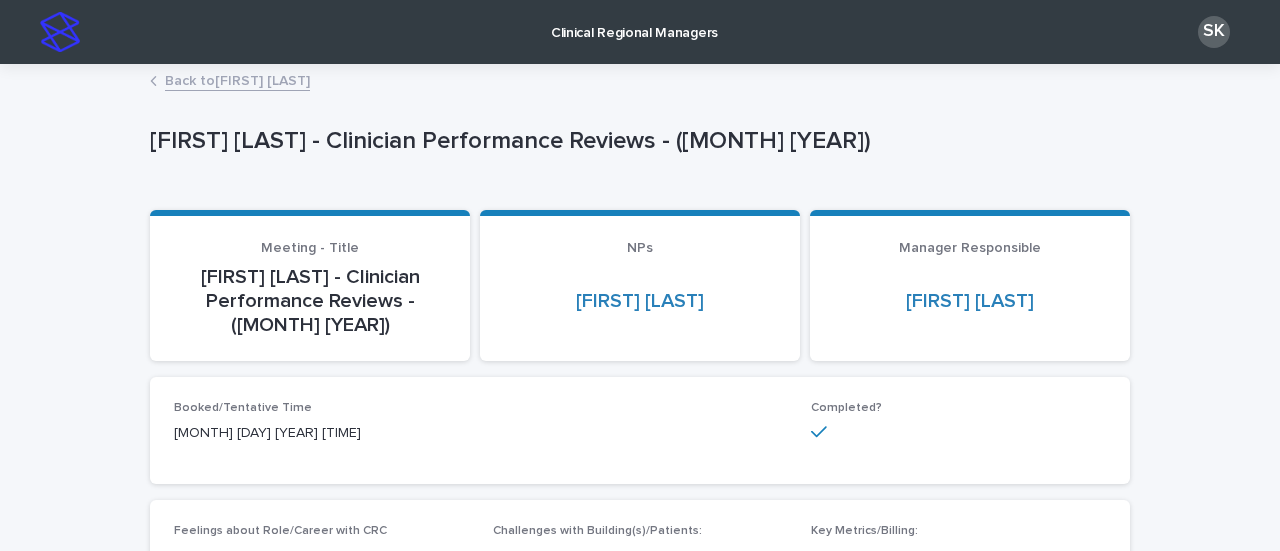 click on "Back to [FIRST] [LAST]" at bounding box center [237, 79] 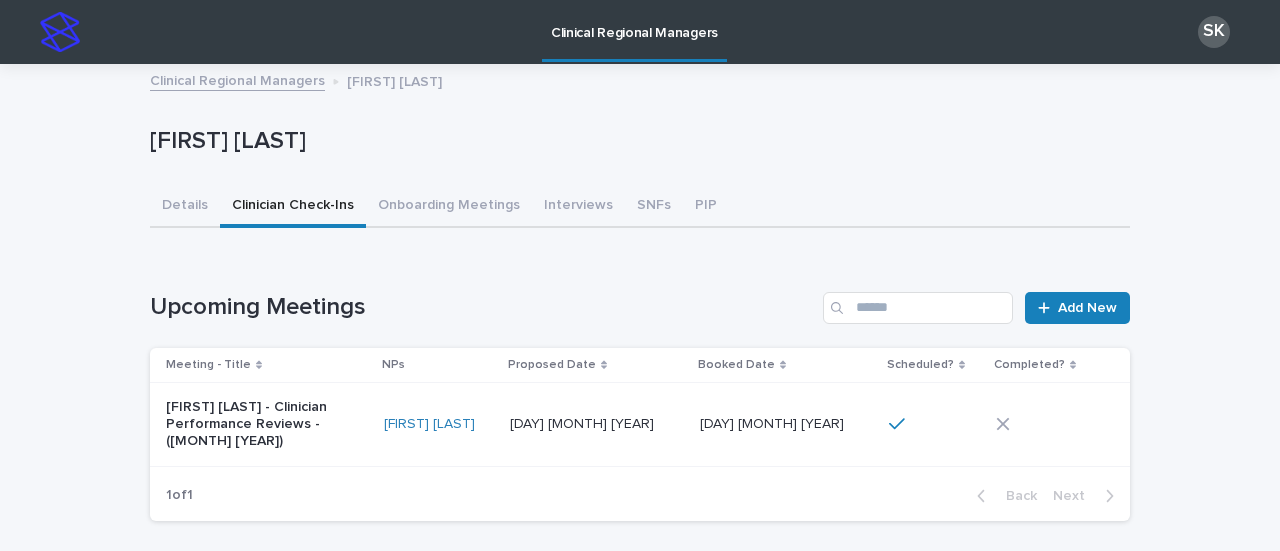 click 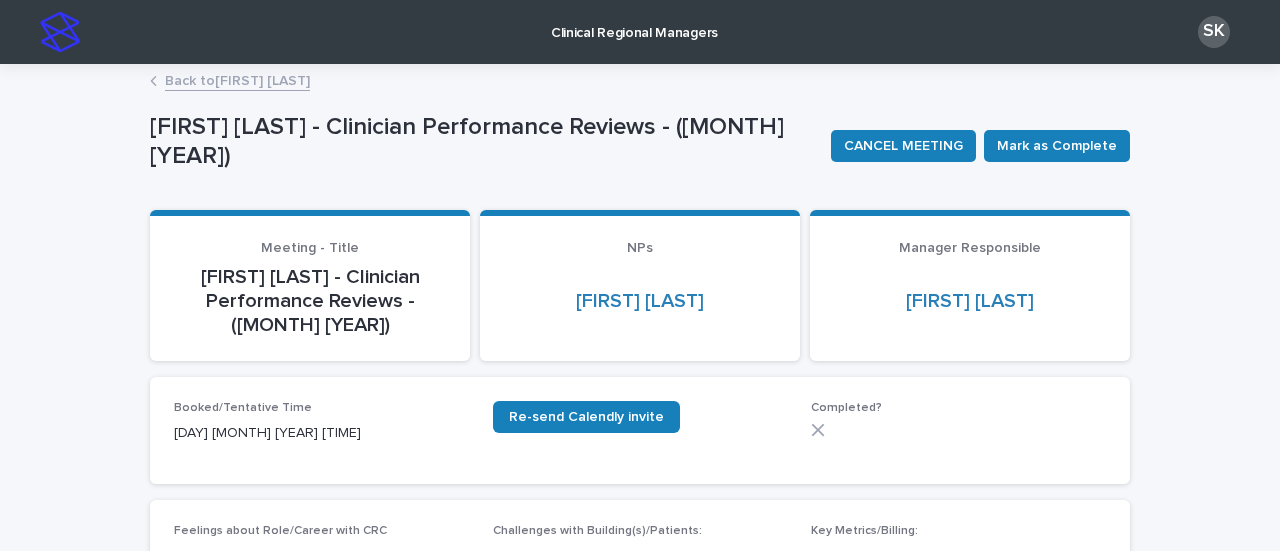 click 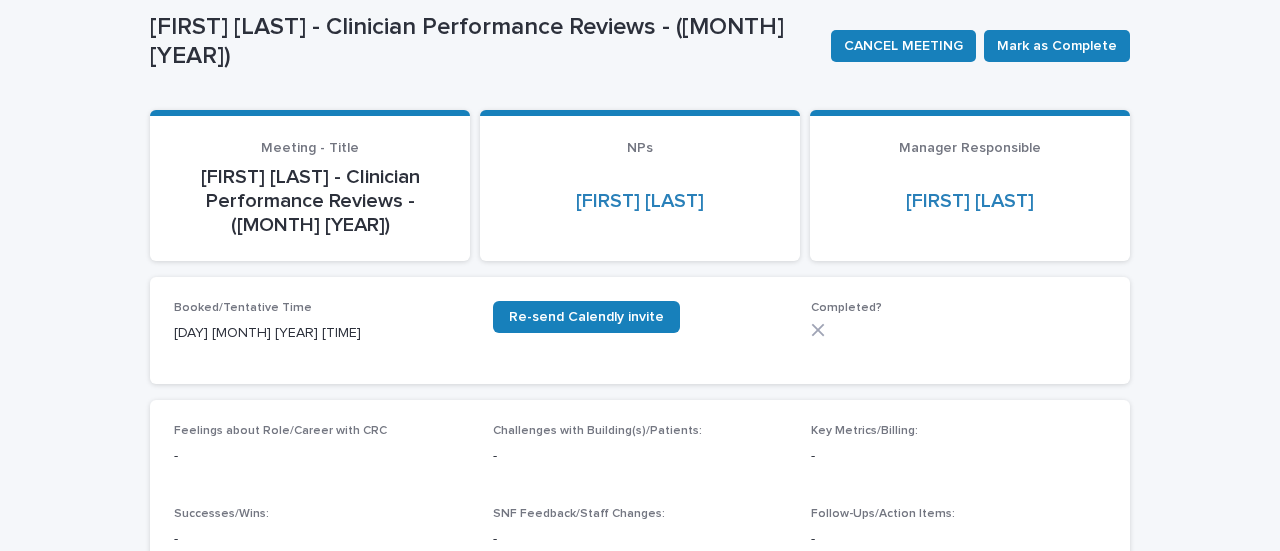 click 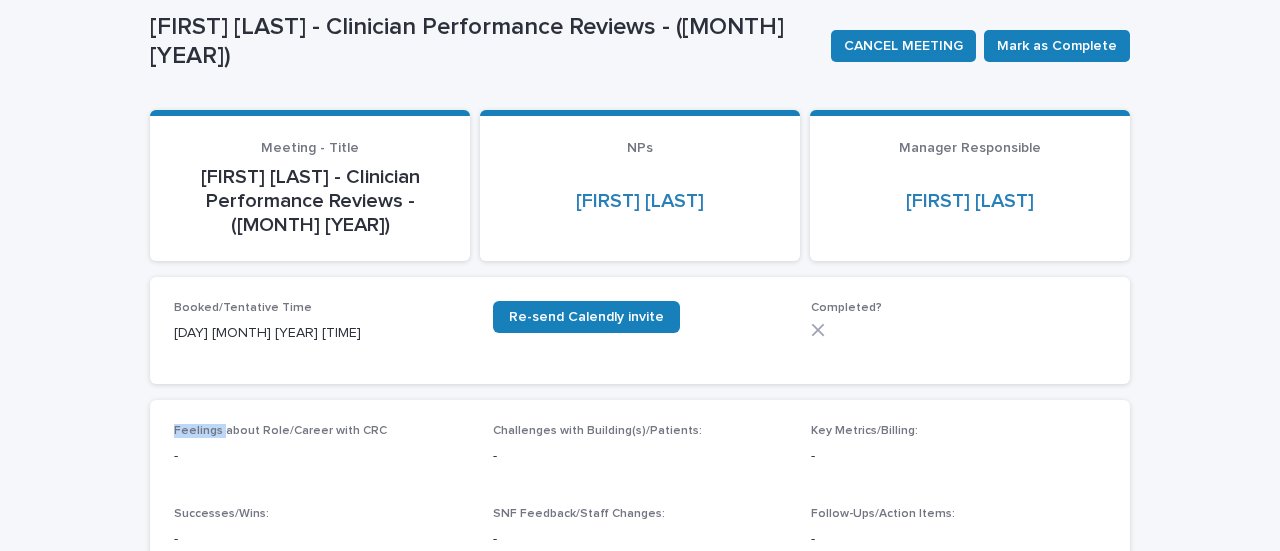 click 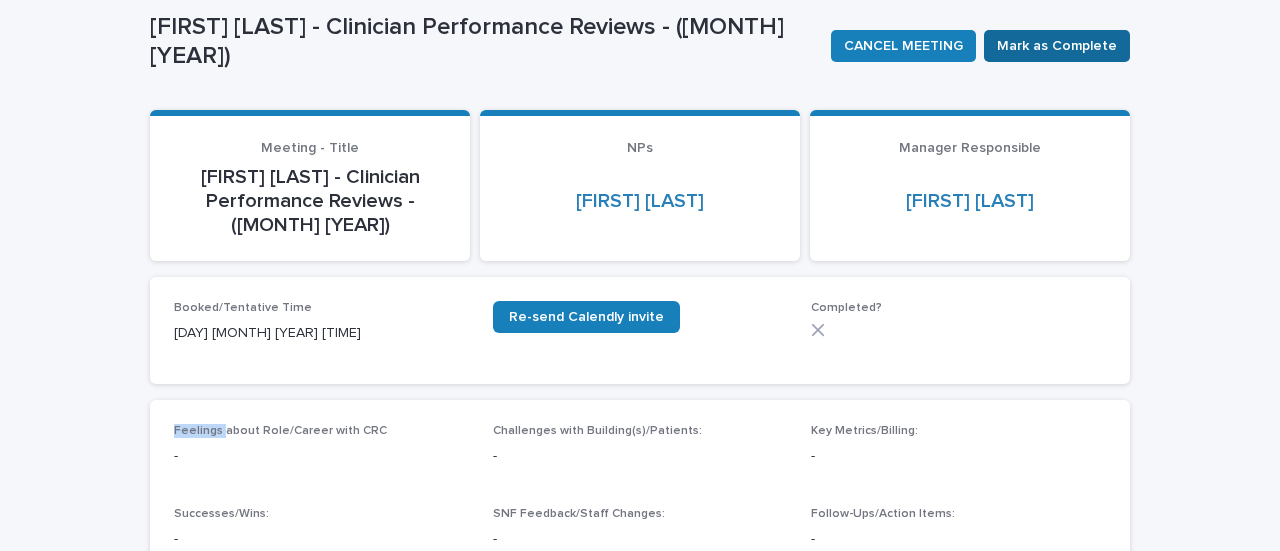 click on "Mark as Complete" at bounding box center [1057, 46] 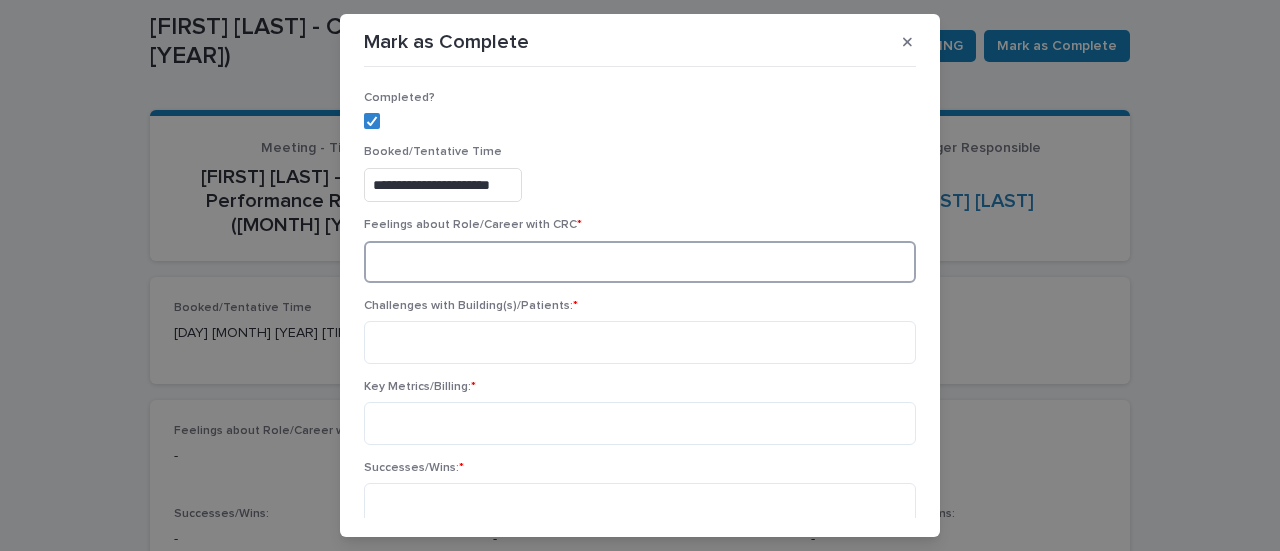 click at bounding box center (640, 262) 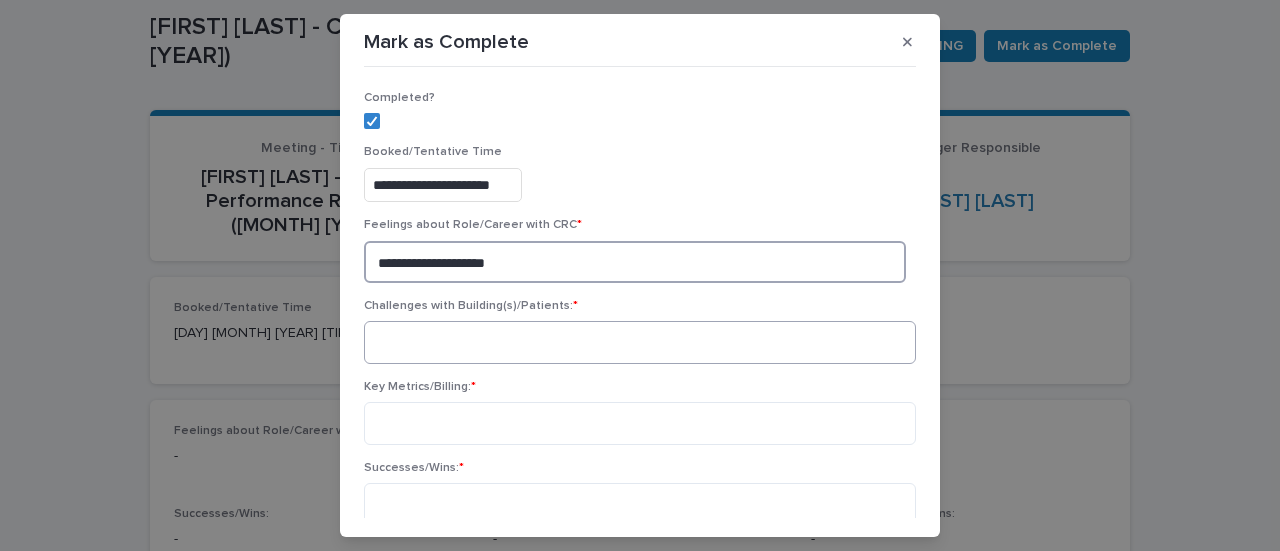 type on "**********" 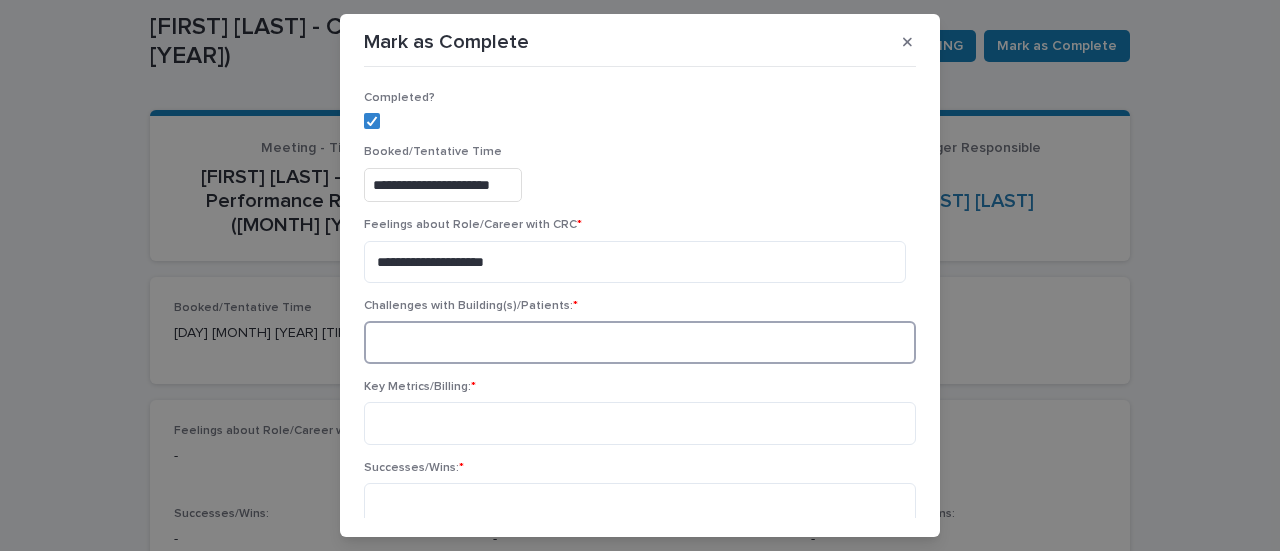 click at bounding box center [640, 342] 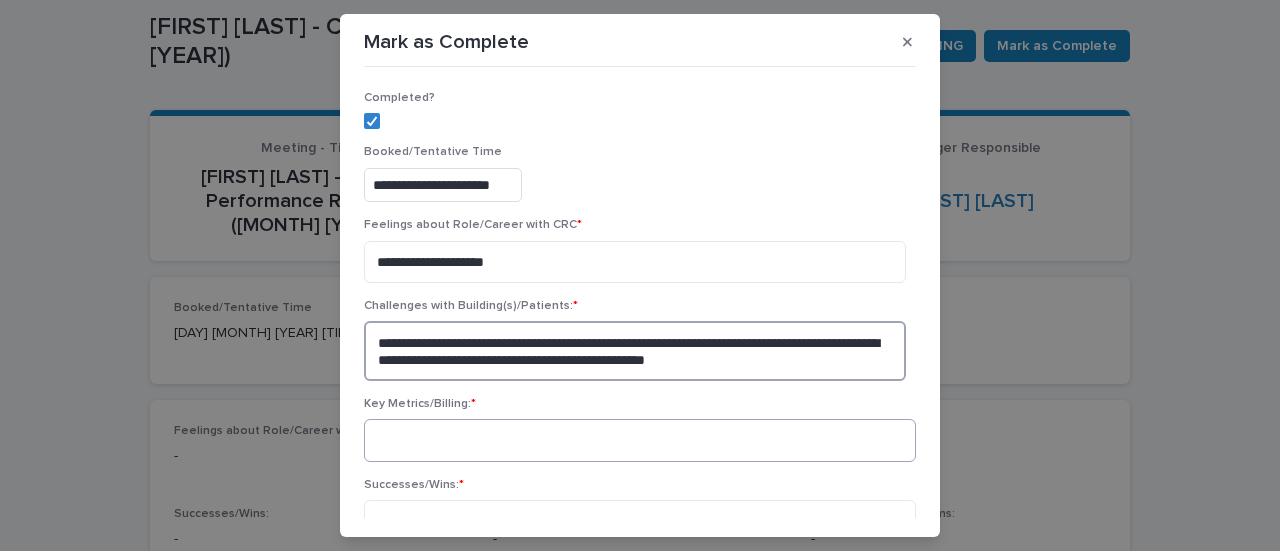 type on "**********" 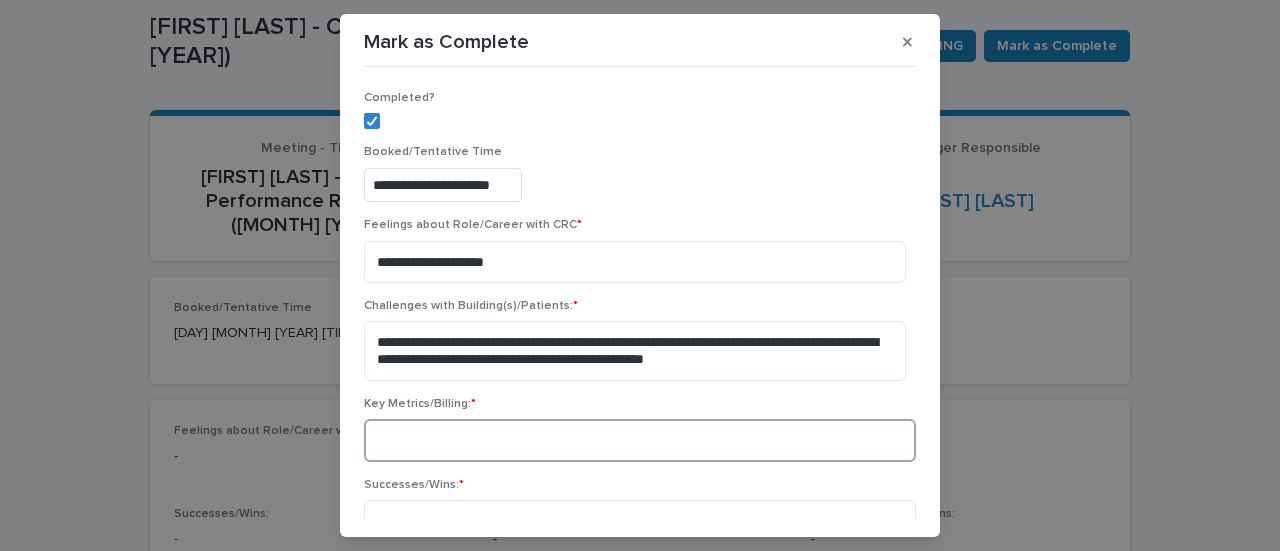 click at bounding box center (640, 440) 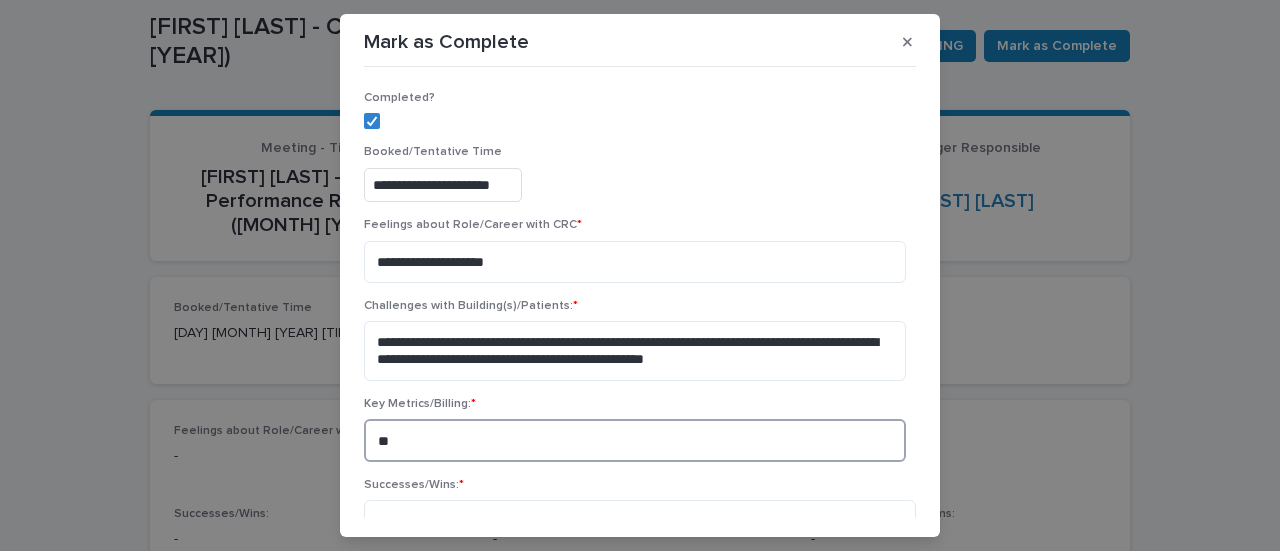 type on "*" 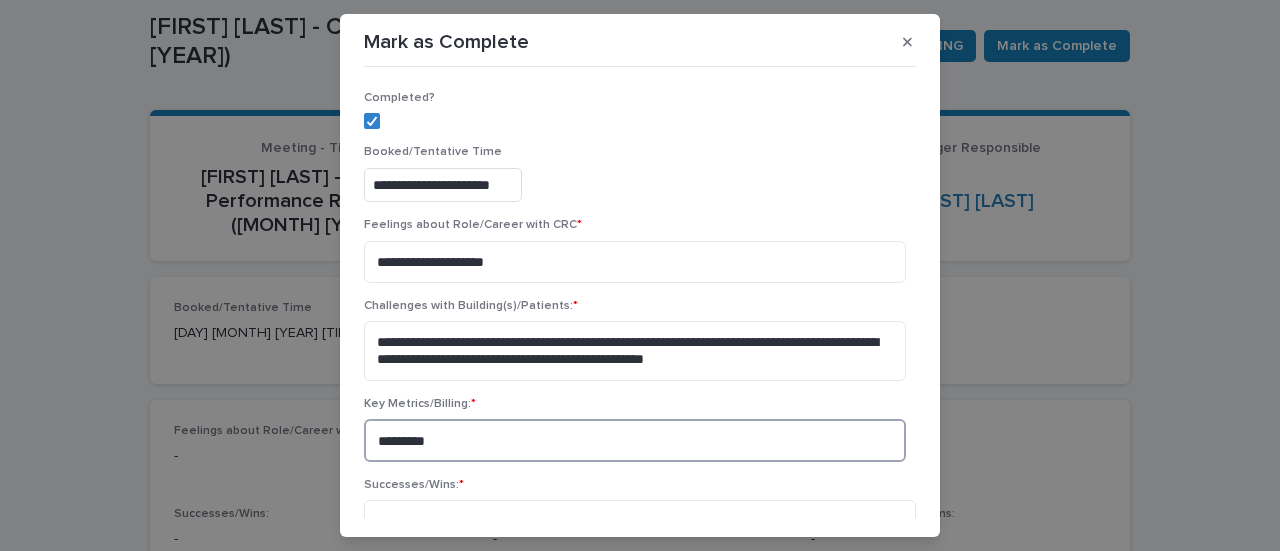 click on "********" at bounding box center (635, 440) 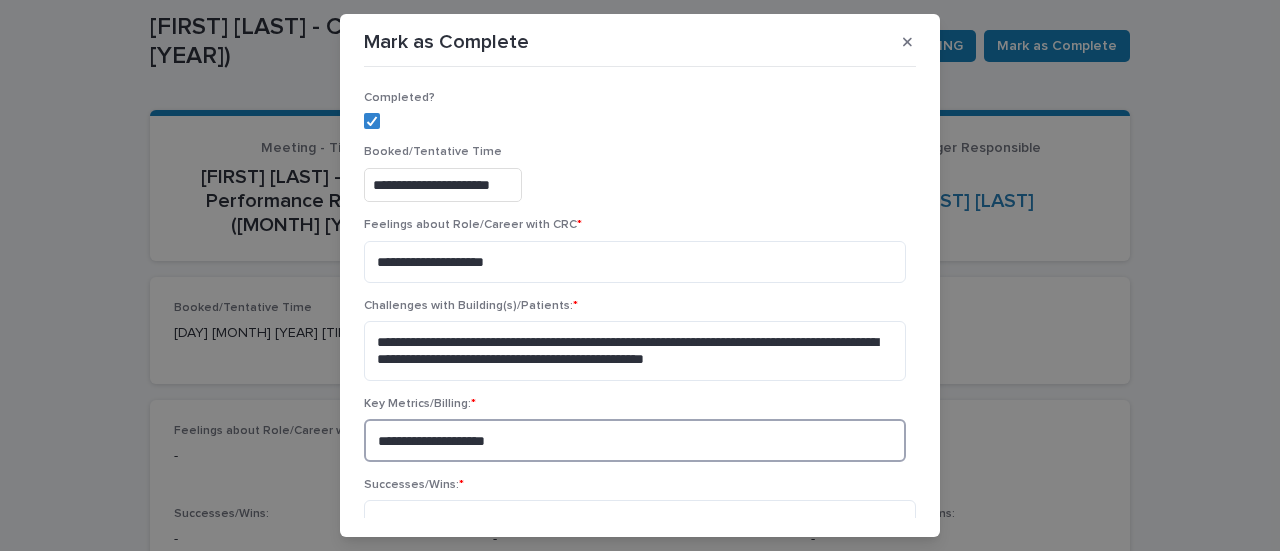scroll, scrollTop: 200, scrollLeft: 0, axis: vertical 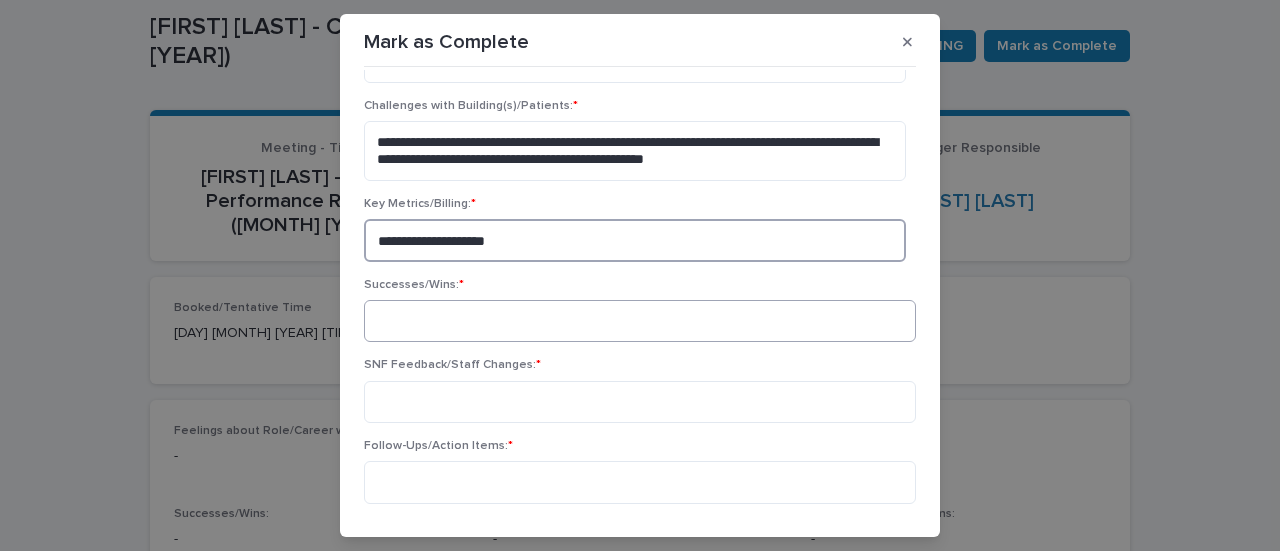 type on "**********" 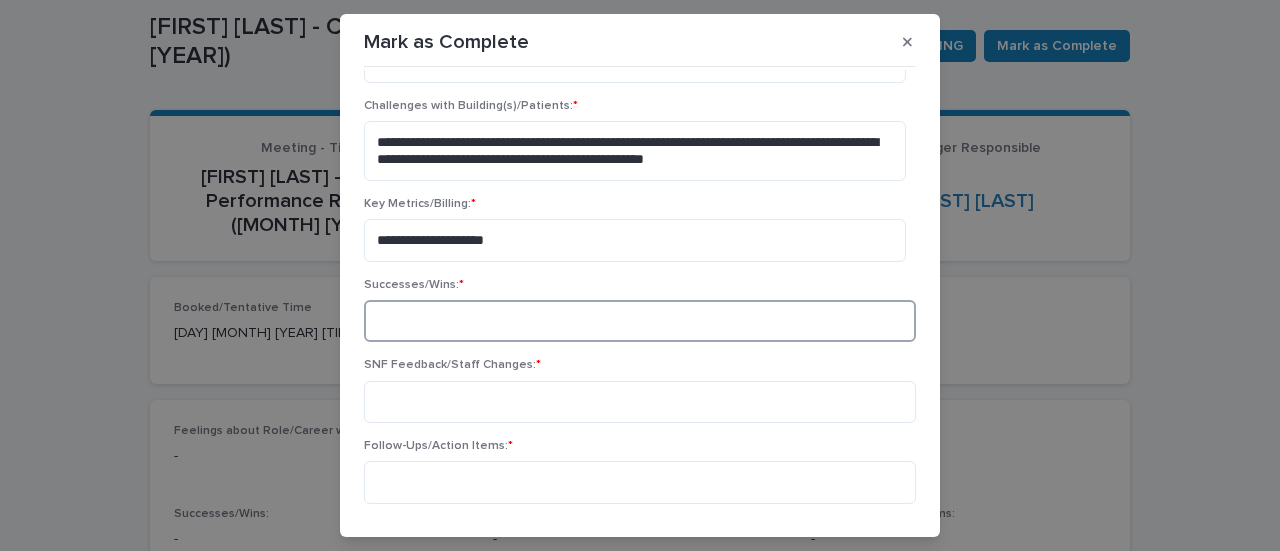click at bounding box center (640, 321) 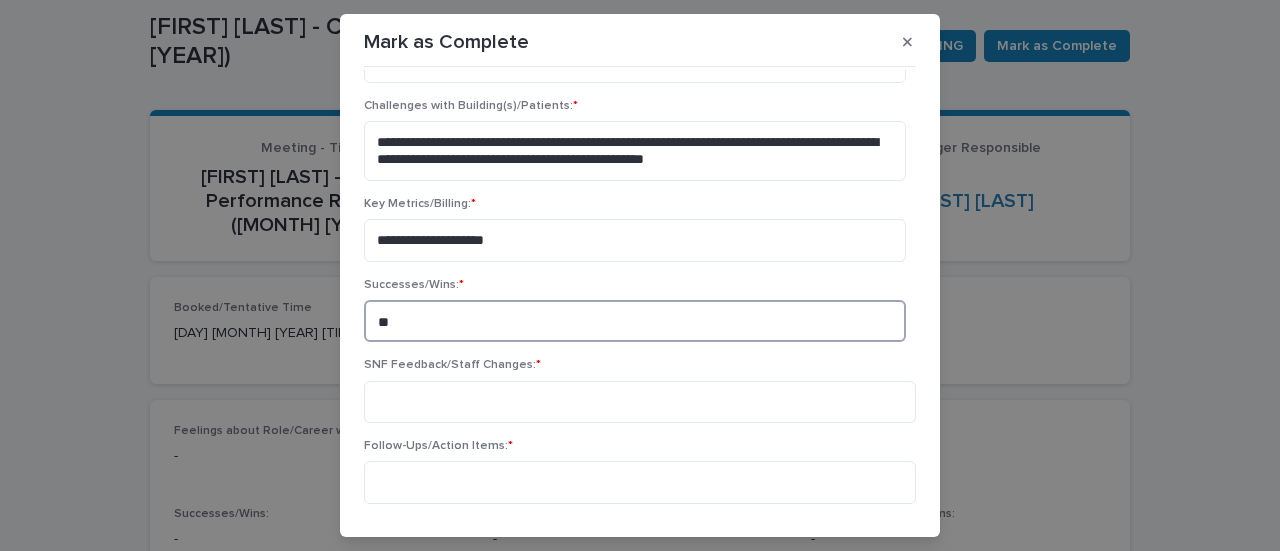type on "*" 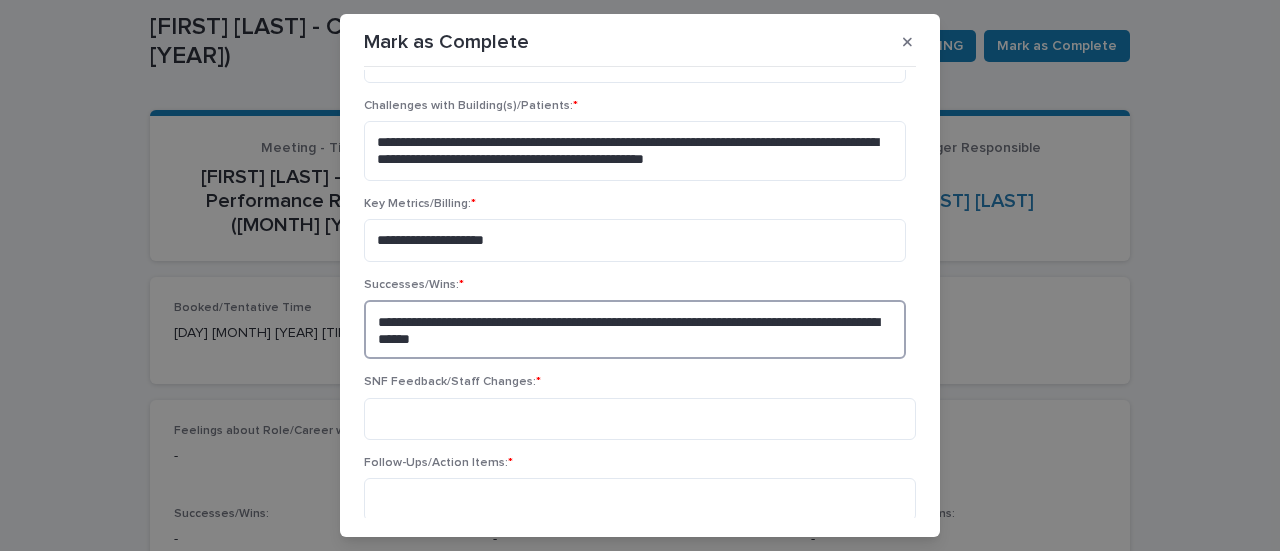 type on "**********" 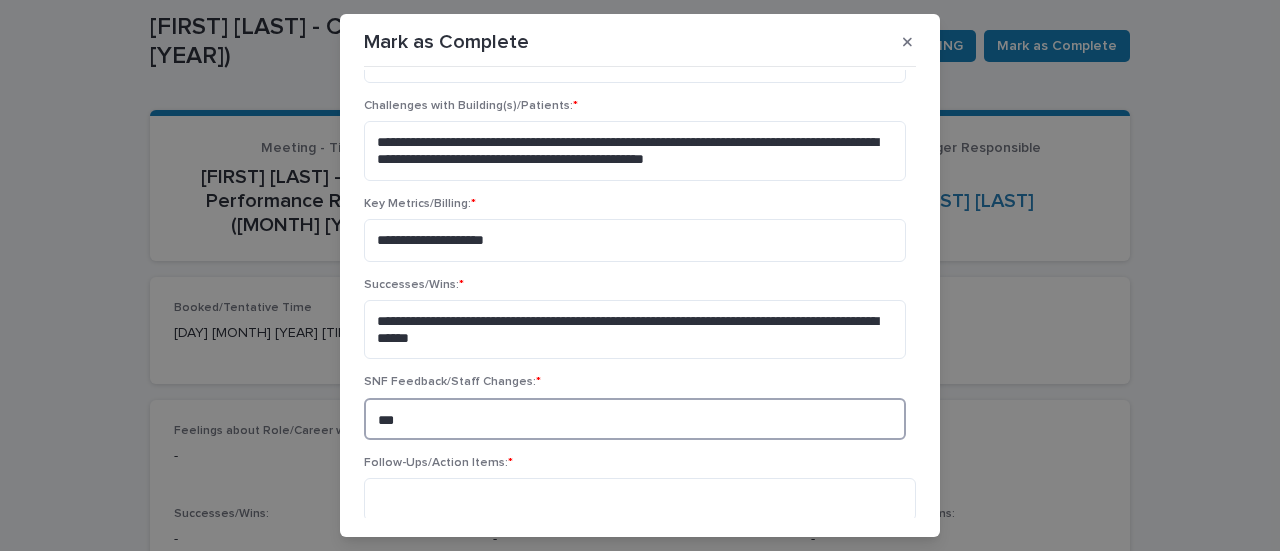 type on "***" 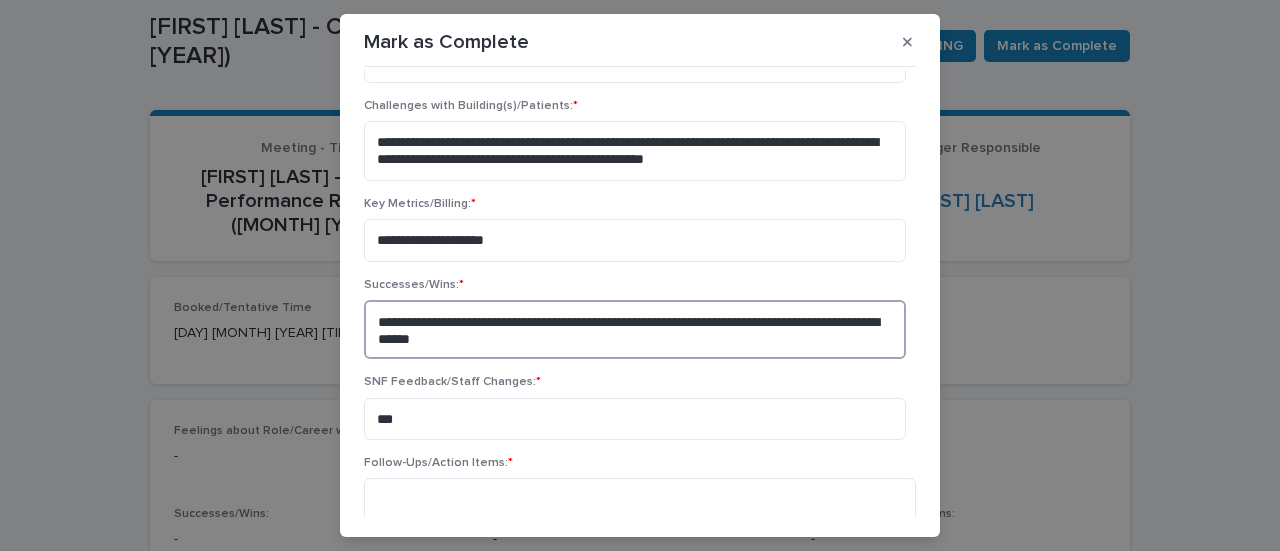 click on "**********" at bounding box center [635, 329] 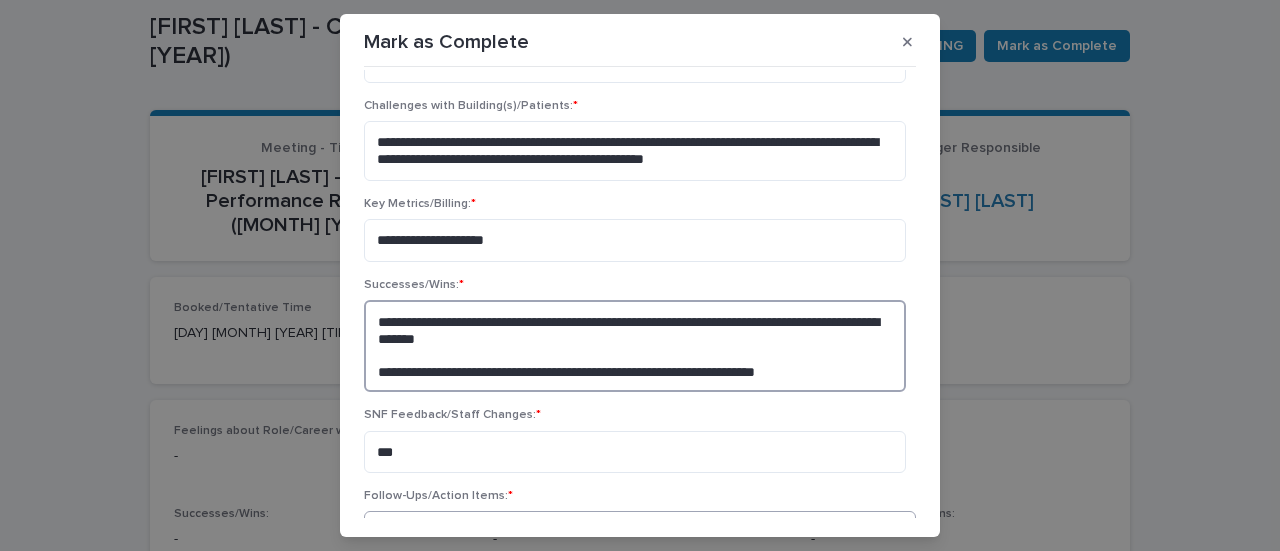 scroll, scrollTop: 400, scrollLeft: 0, axis: vertical 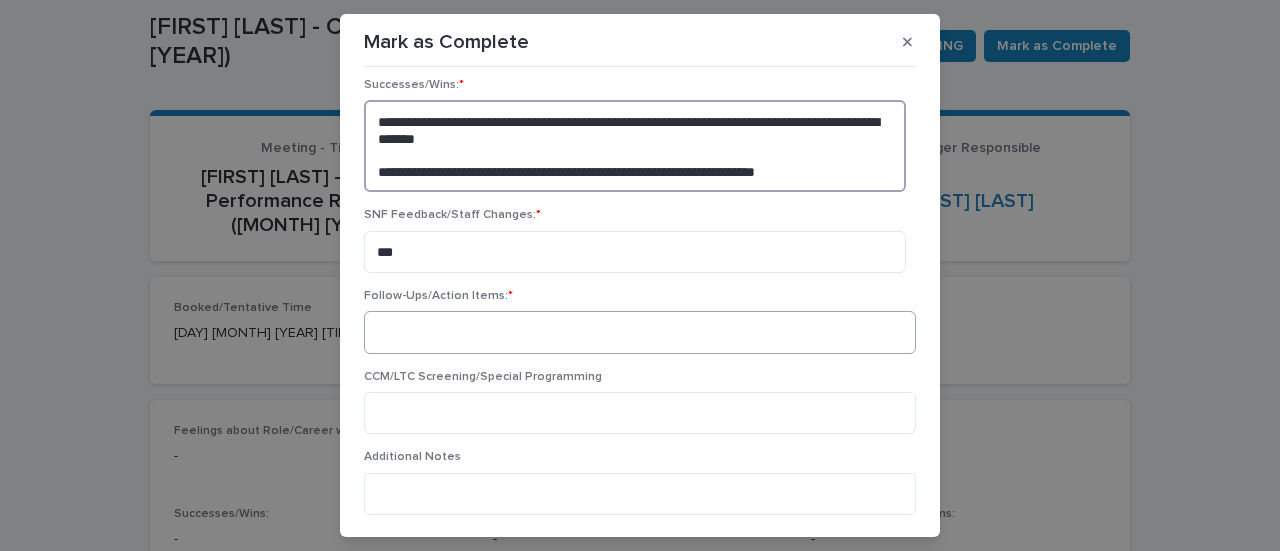 type on "**********" 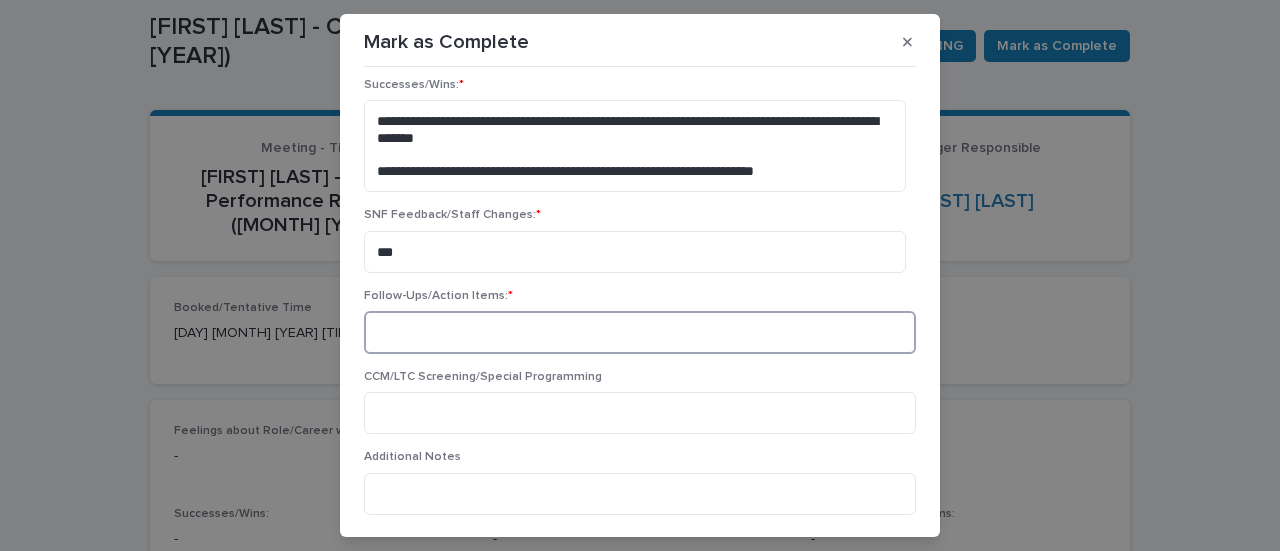 click at bounding box center (640, 332) 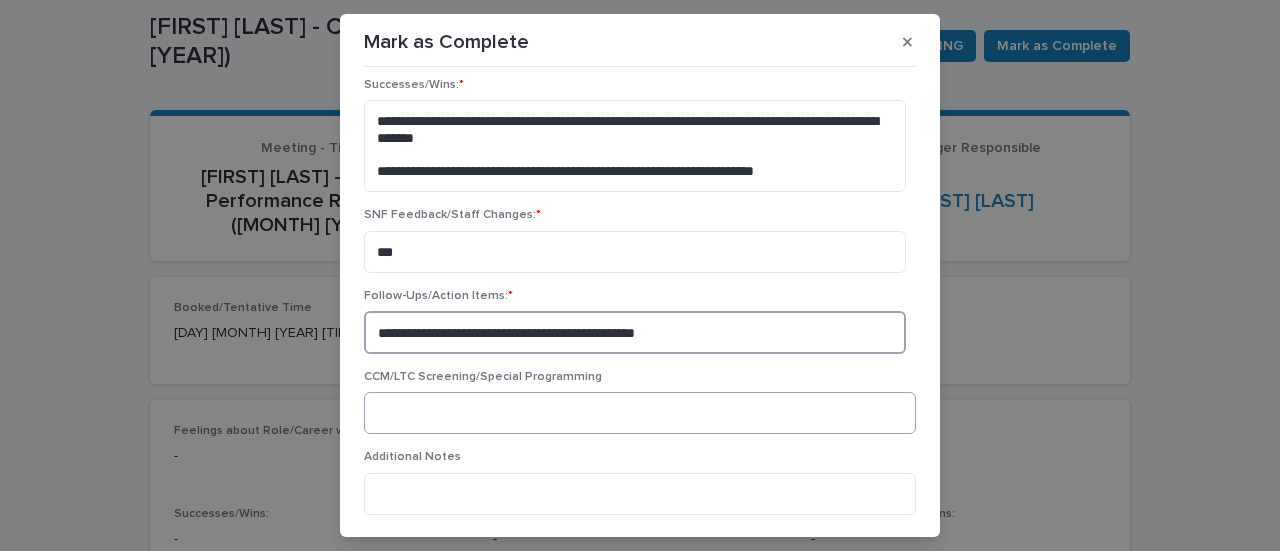 type on "**********" 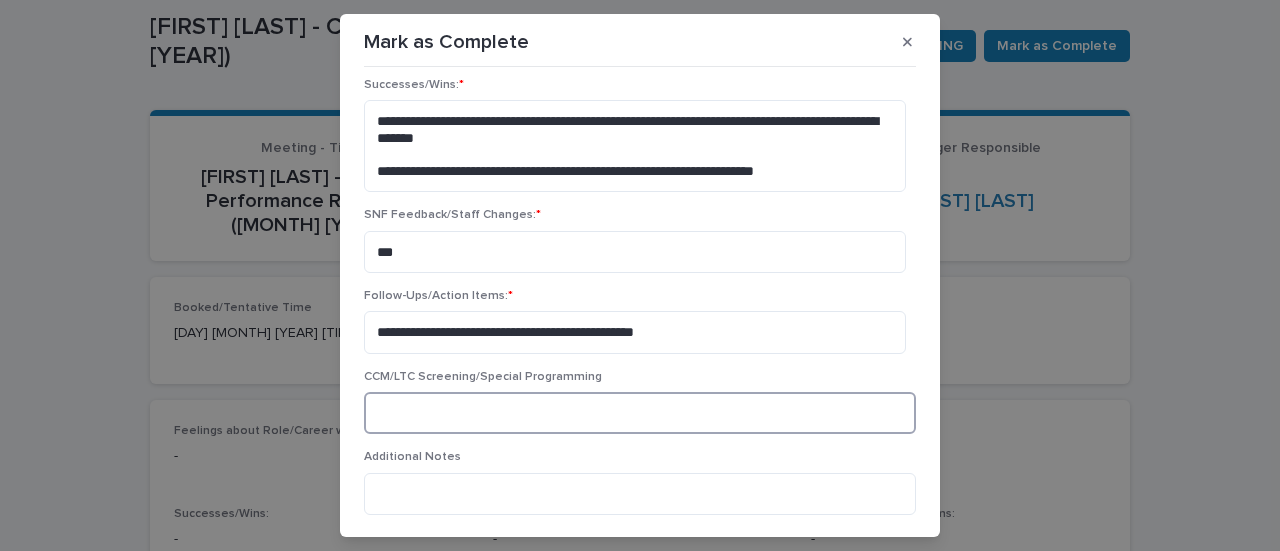 click at bounding box center (640, 413) 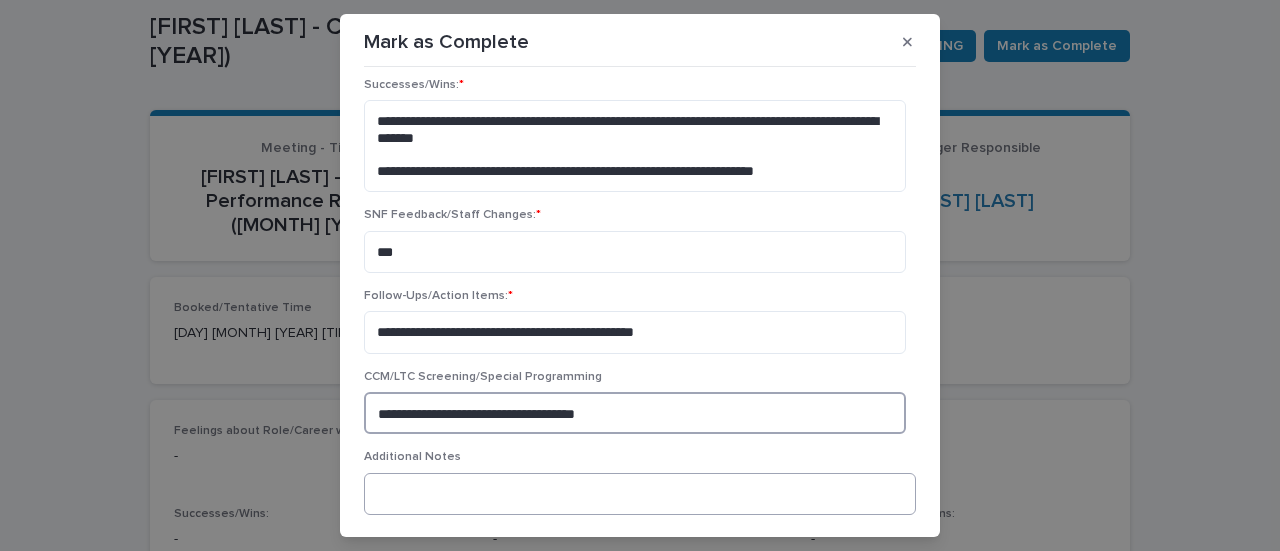 type on "**********" 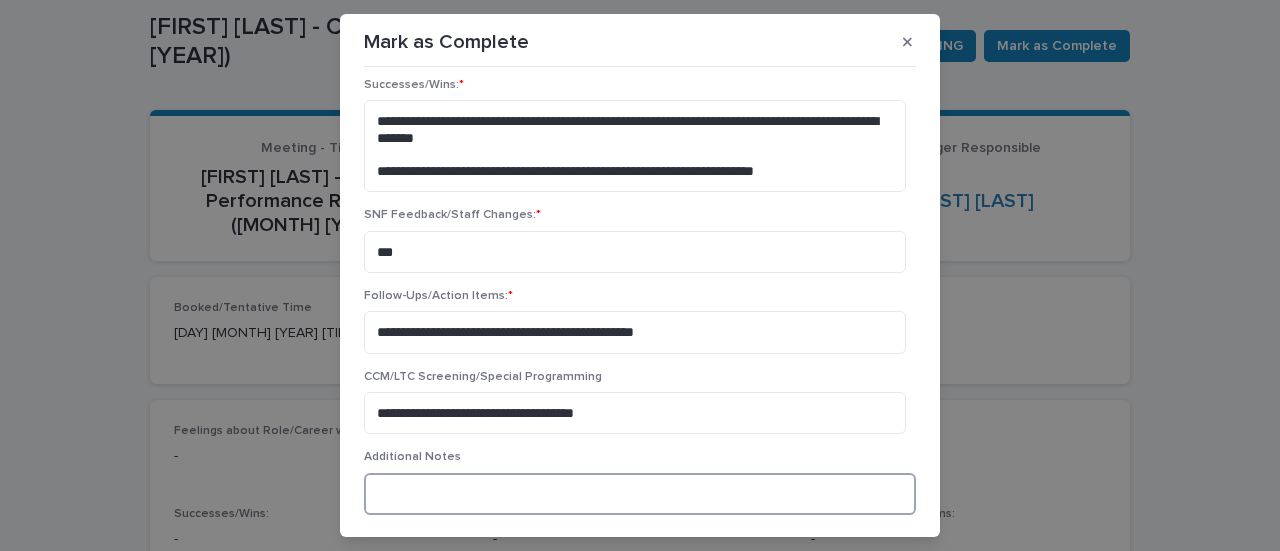 click at bounding box center [640, 494] 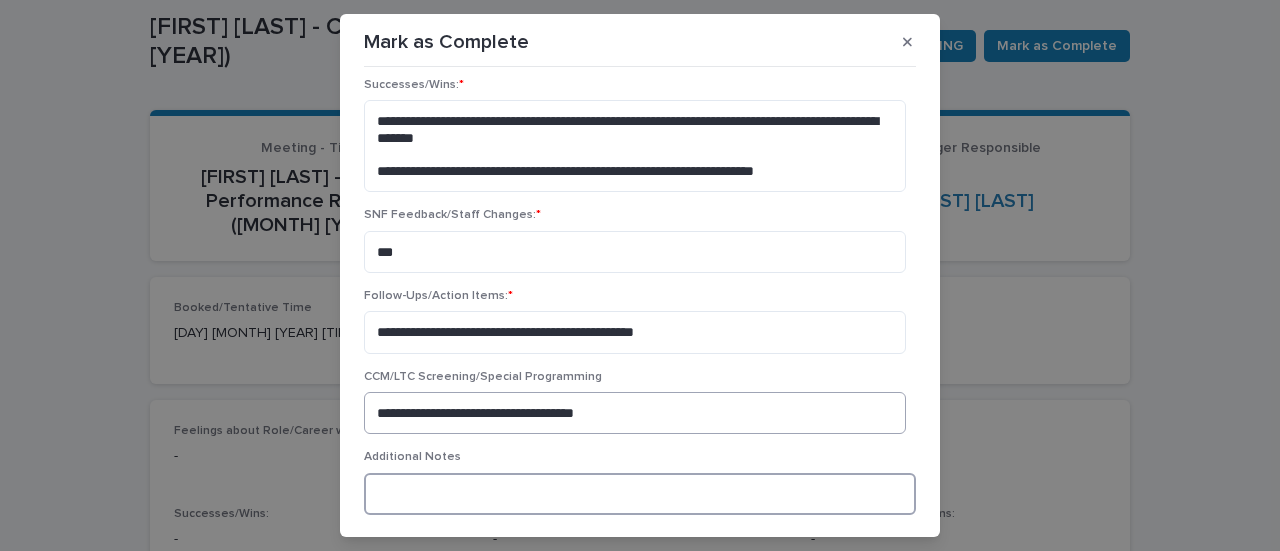 scroll, scrollTop: 476, scrollLeft: 0, axis: vertical 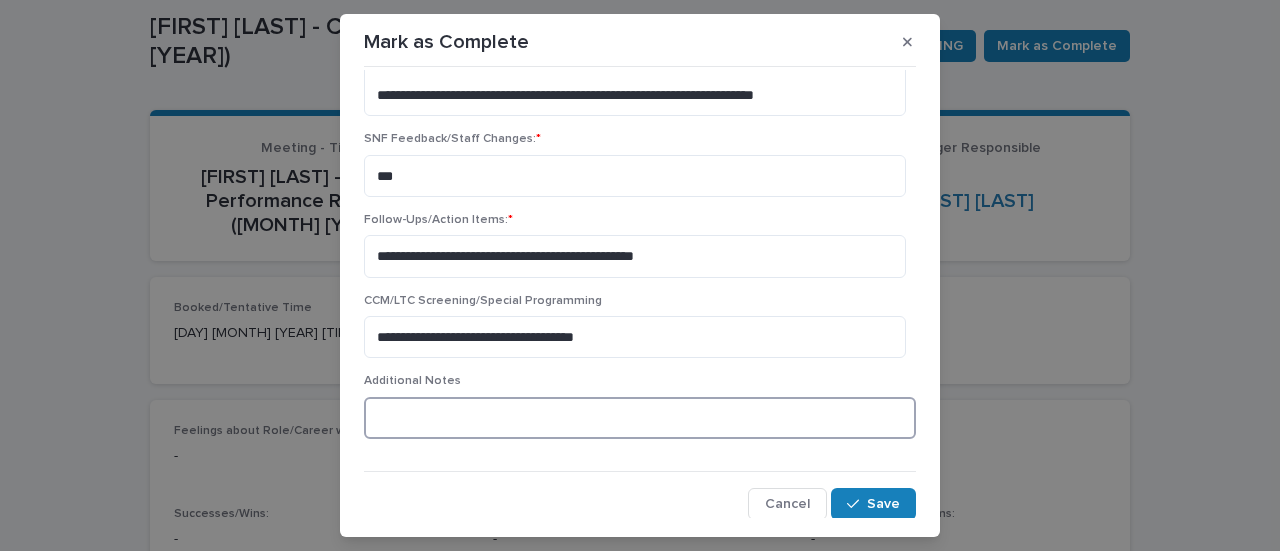 click at bounding box center [640, 418] 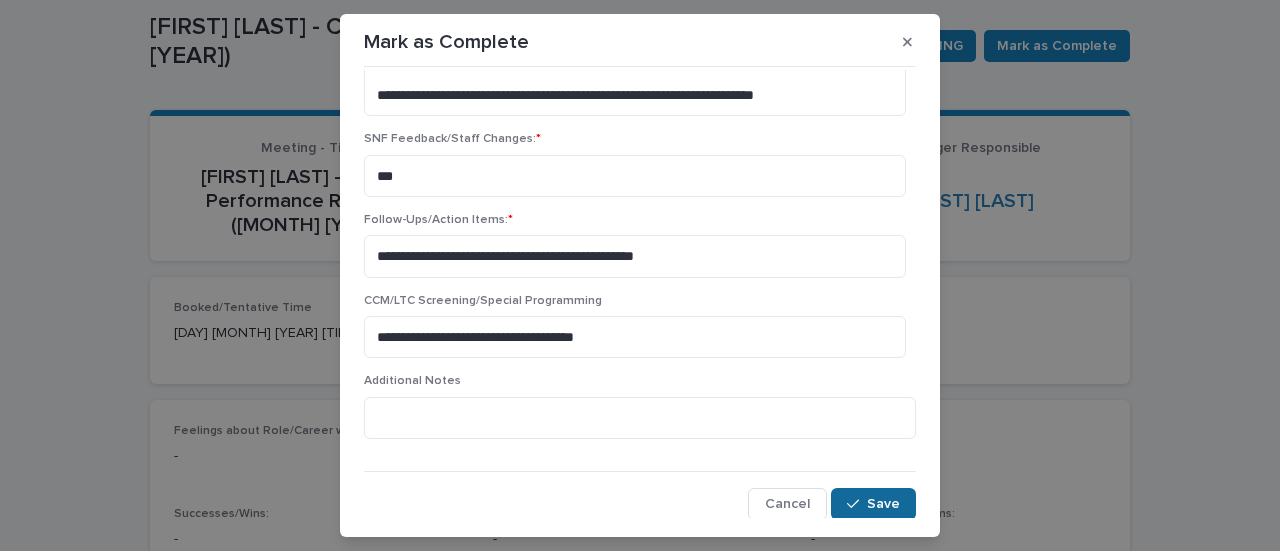 click on "Save" at bounding box center [883, 504] 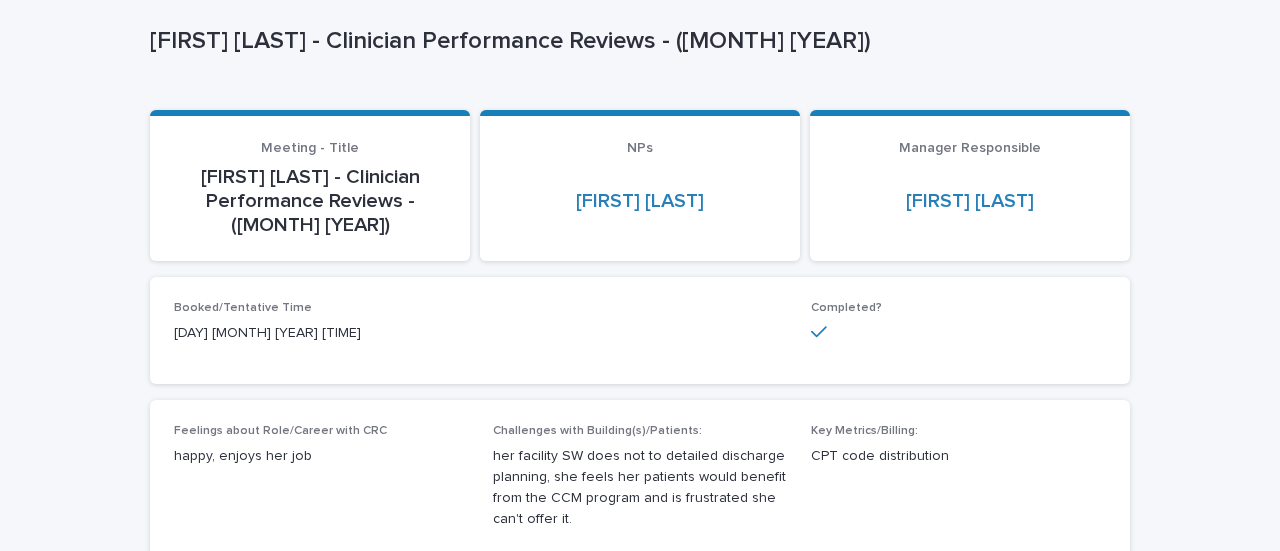 scroll, scrollTop: 0, scrollLeft: 0, axis: both 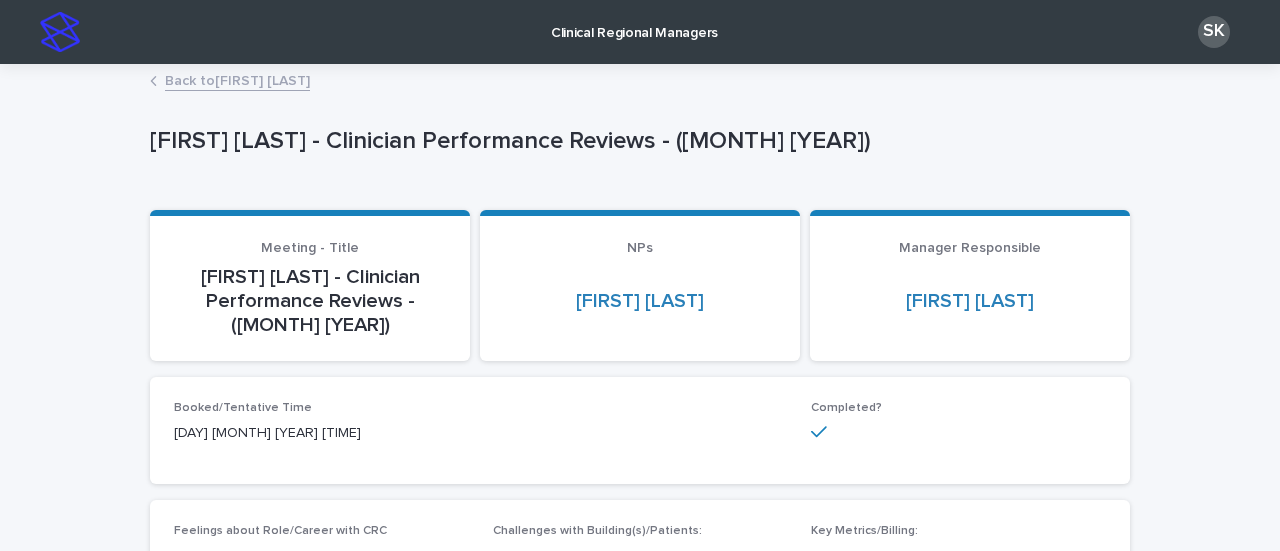 click on "Back to [FIRST] [LAST]" at bounding box center [237, 79] 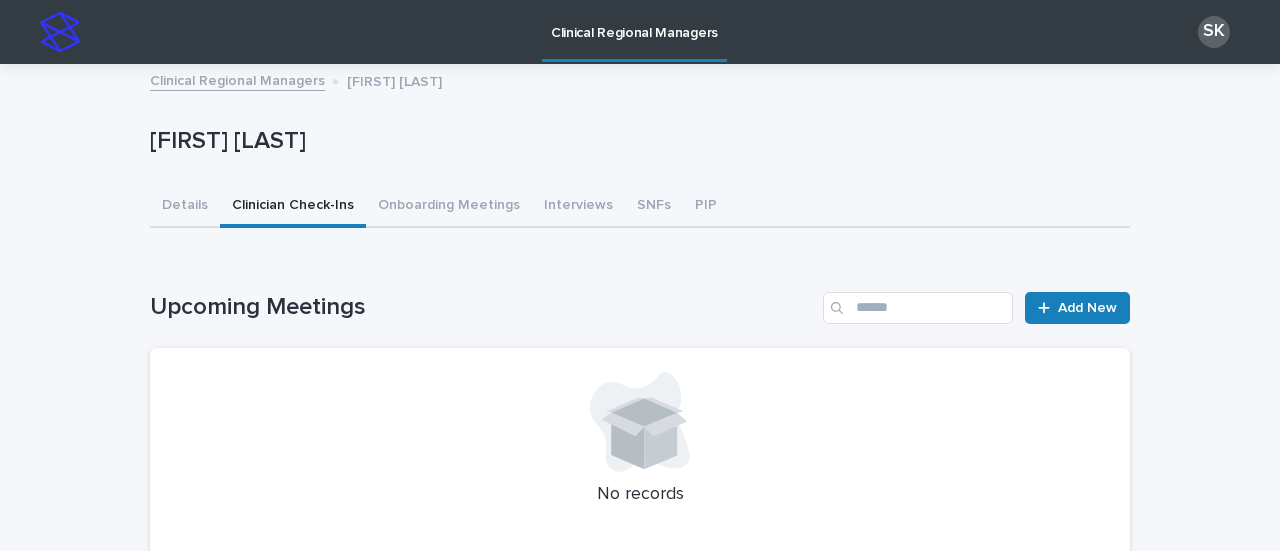 click on "Clinical Regional Managers" at bounding box center (237, 79) 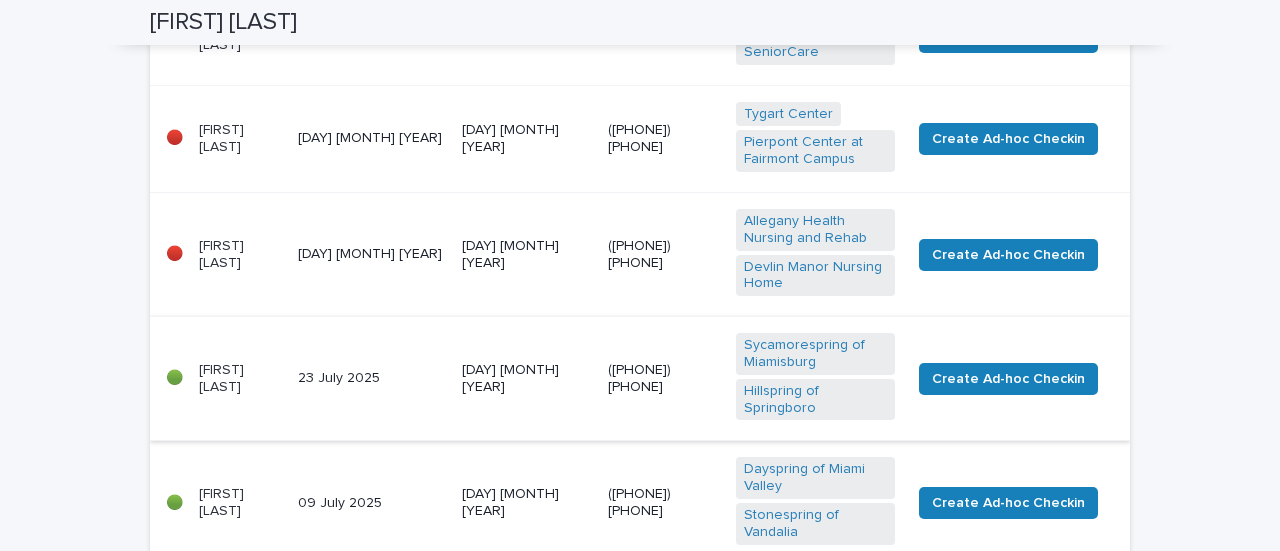 scroll, scrollTop: 1100, scrollLeft: 0, axis: vertical 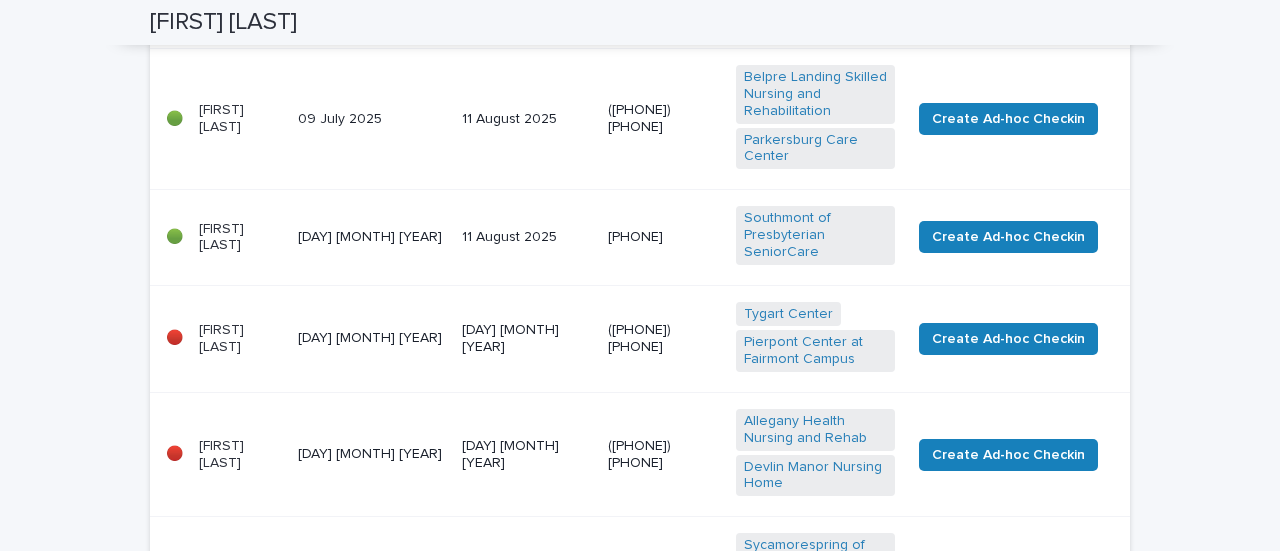 click on "[FIRST] [LAST]" at bounding box center [240, 455] 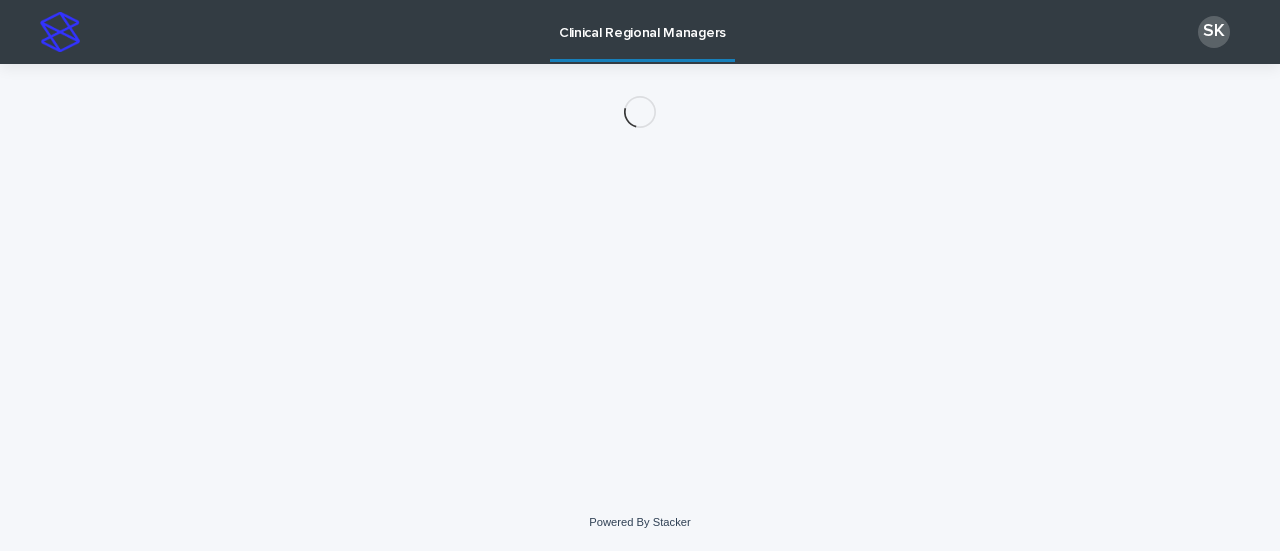 scroll, scrollTop: 0, scrollLeft: 0, axis: both 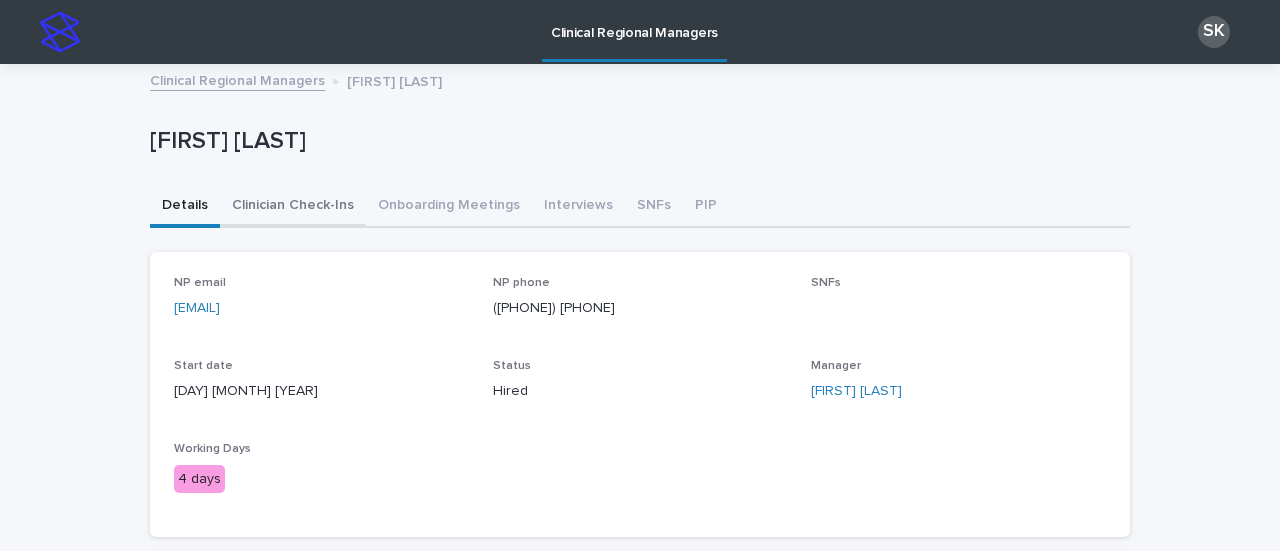 click on "Clinician Check-Ins" at bounding box center [293, 207] 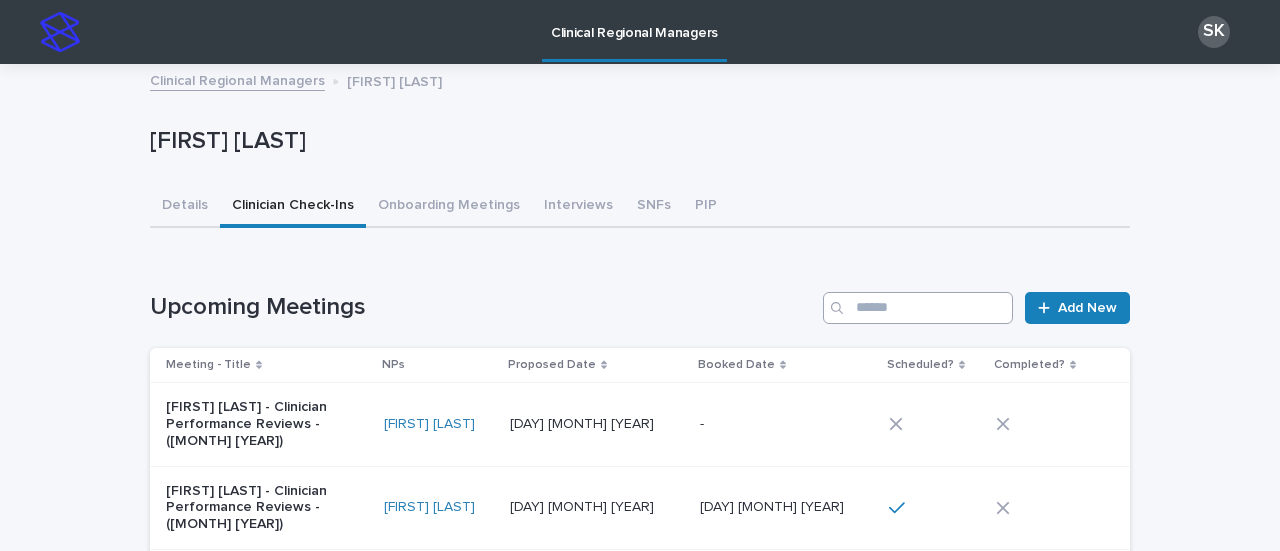 scroll, scrollTop: 100, scrollLeft: 0, axis: vertical 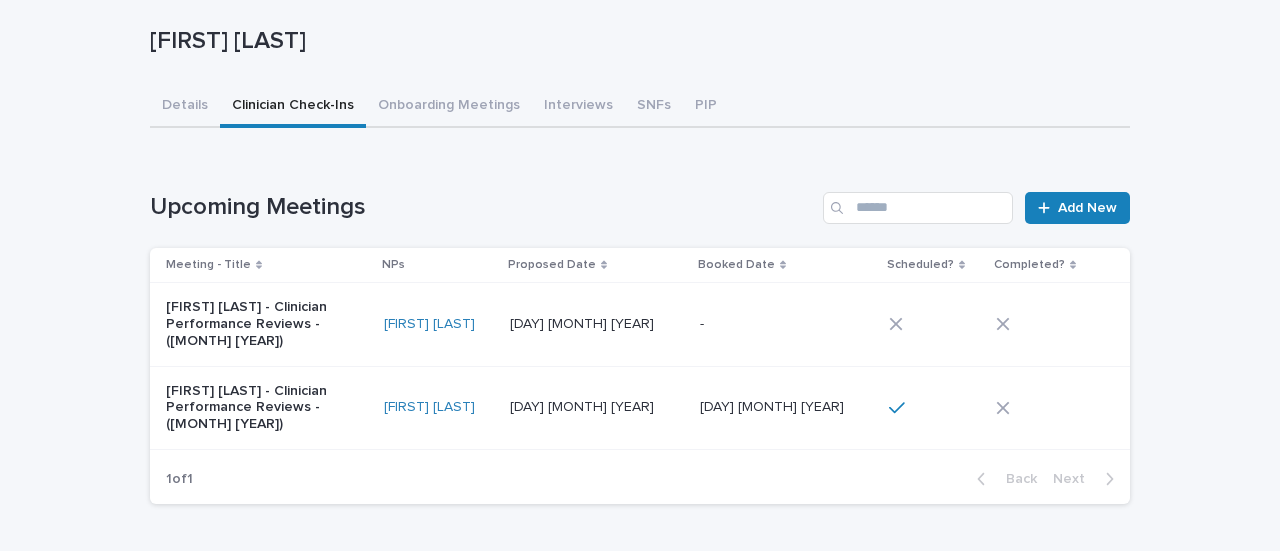 click 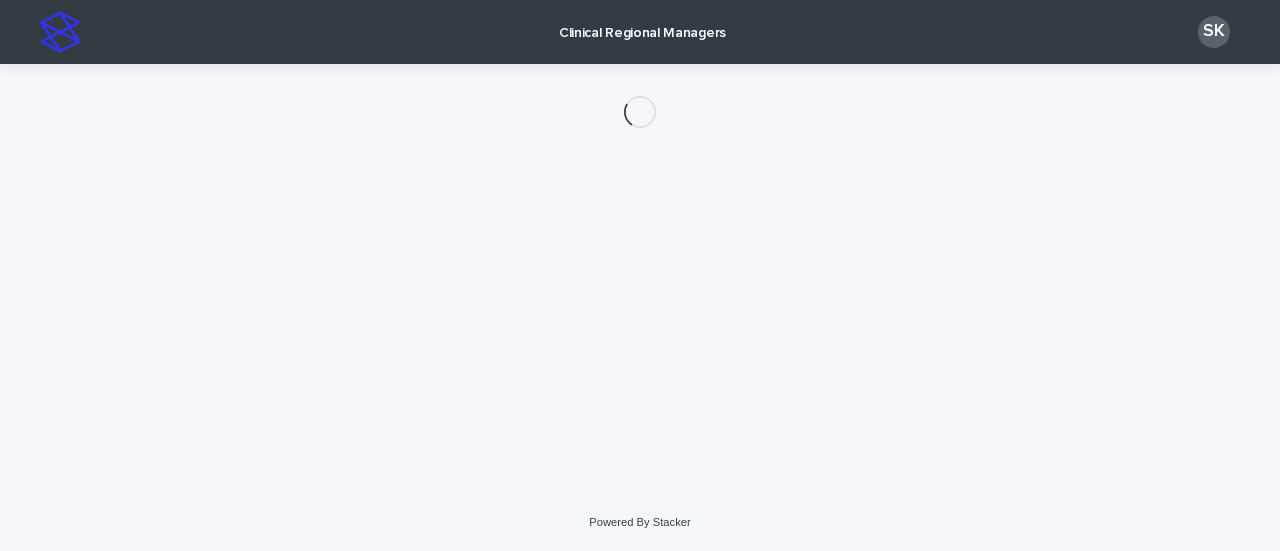 scroll, scrollTop: 0, scrollLeft: 0, axis: both 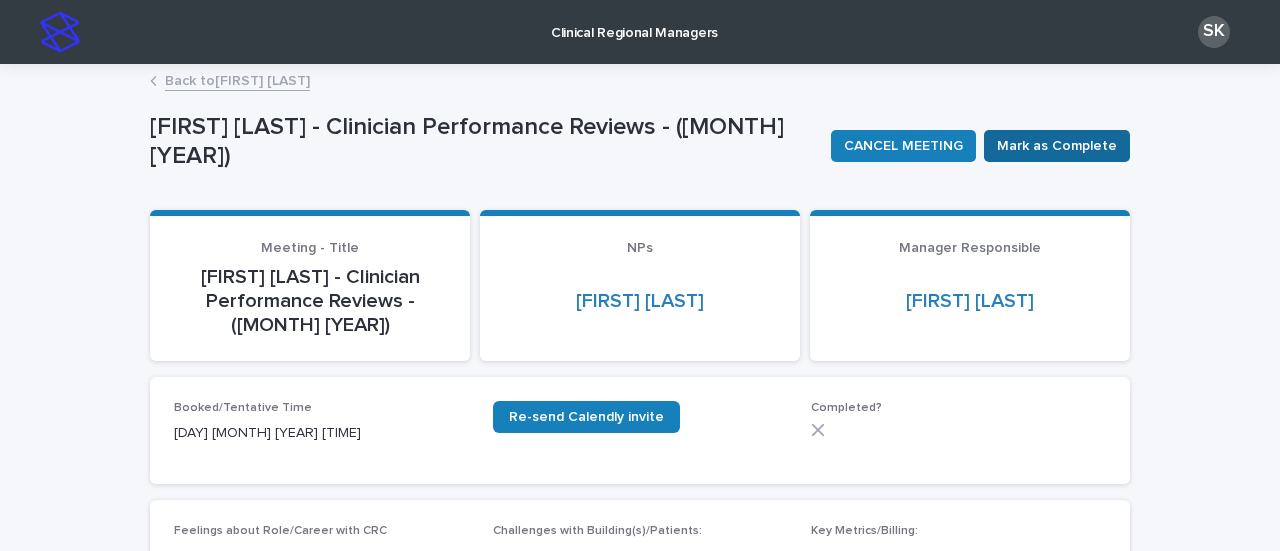 click on "Mark as Complete" at bounding box center (1057, 146) 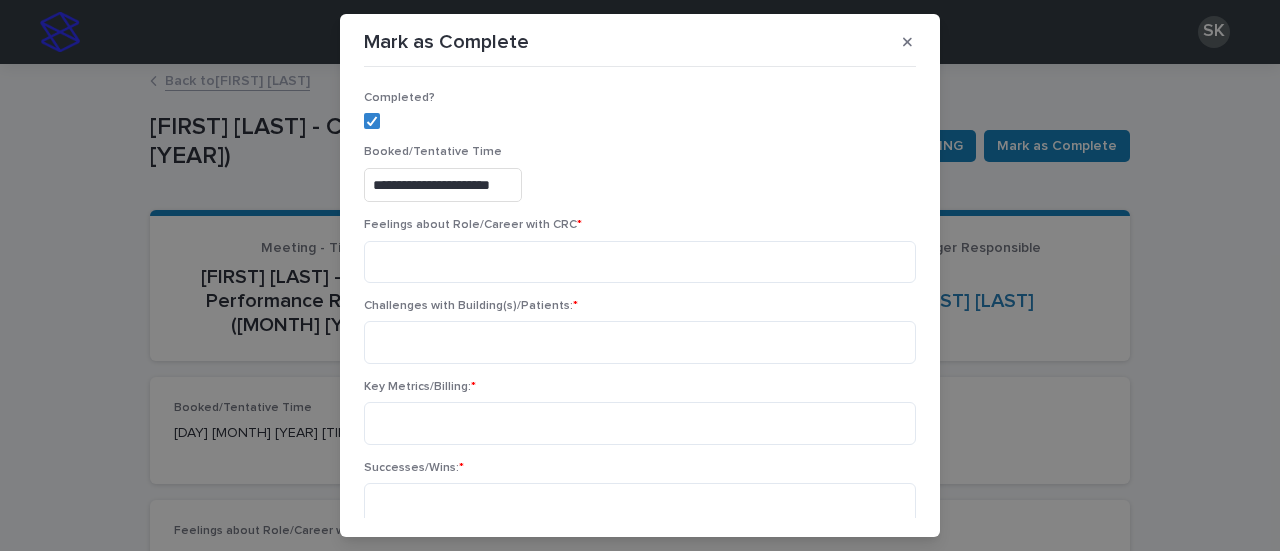 scroll, scrollTop: 410, scrollLeft: 0, axis: vertical 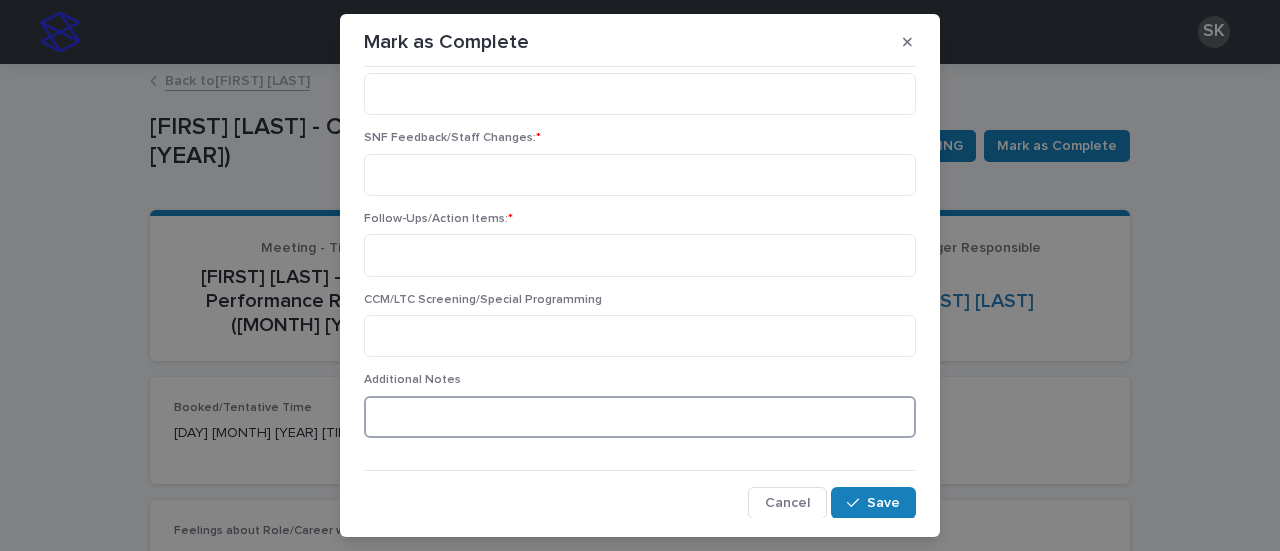click at bounding box center (640, 417) 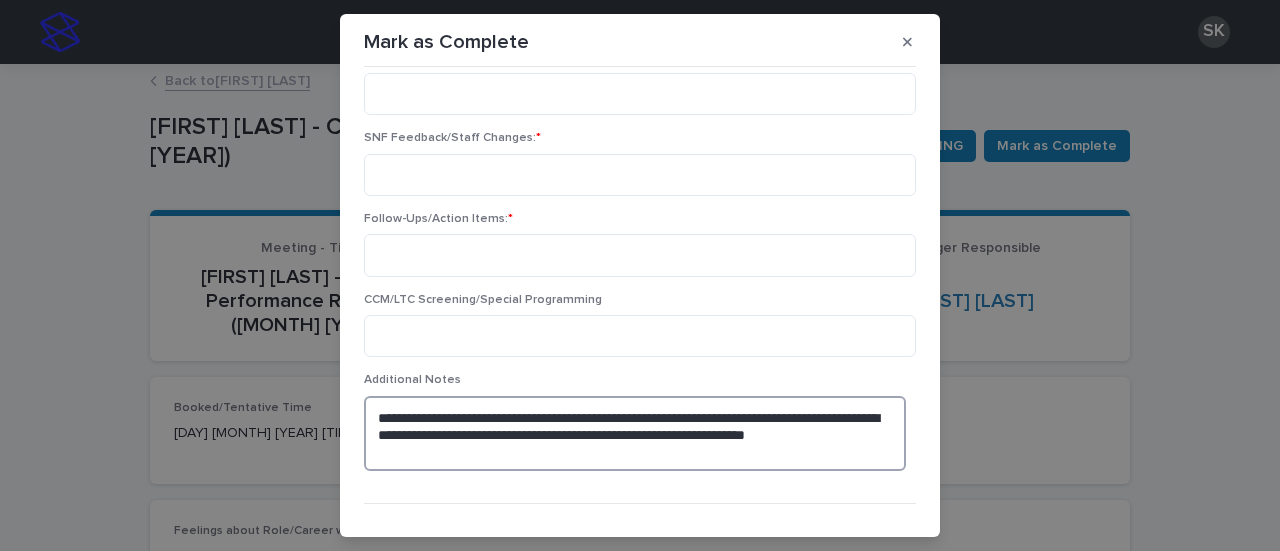 click on "**********" at bounding box center (635, 433) 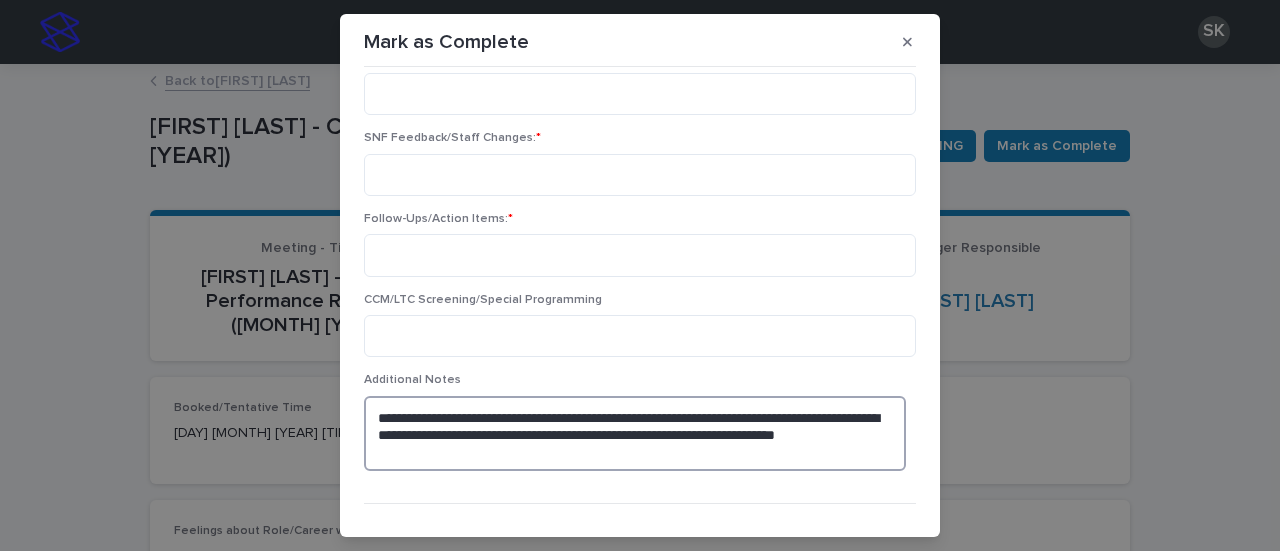 click on "**********" at bounding box center (635, 433) 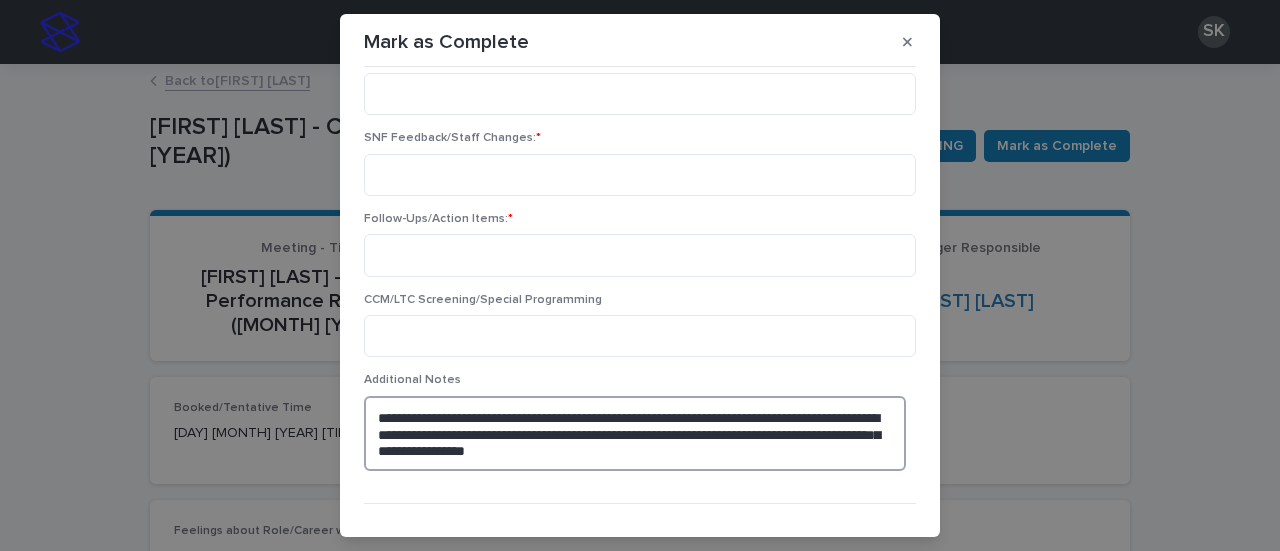 click on "**********" at bounding box center [635, 433] 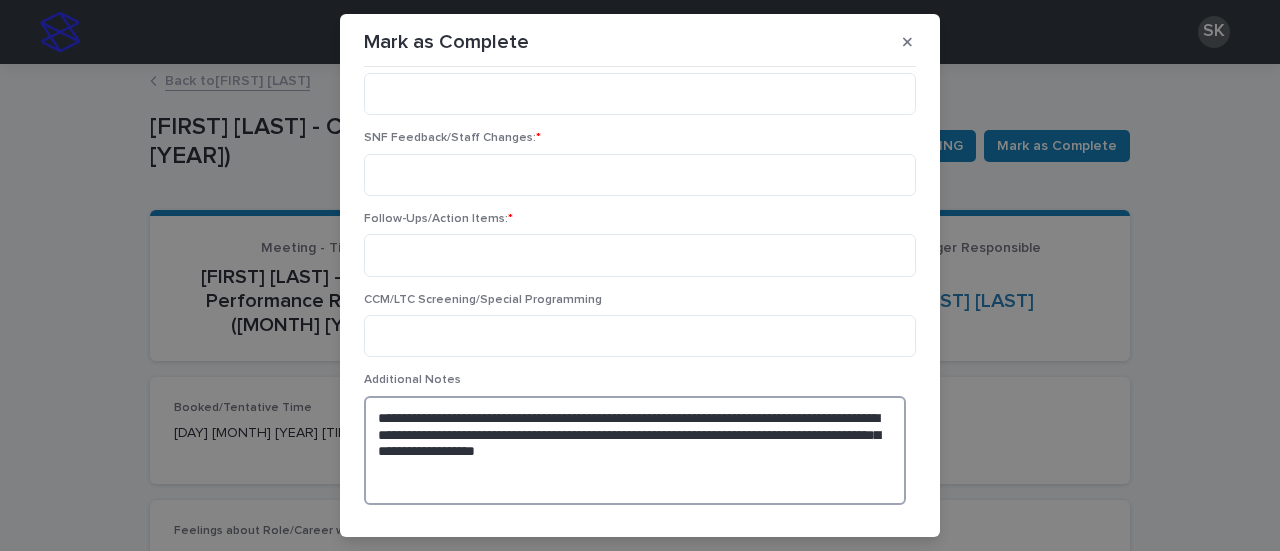 click on "**********" at bounding box center [635, 450] 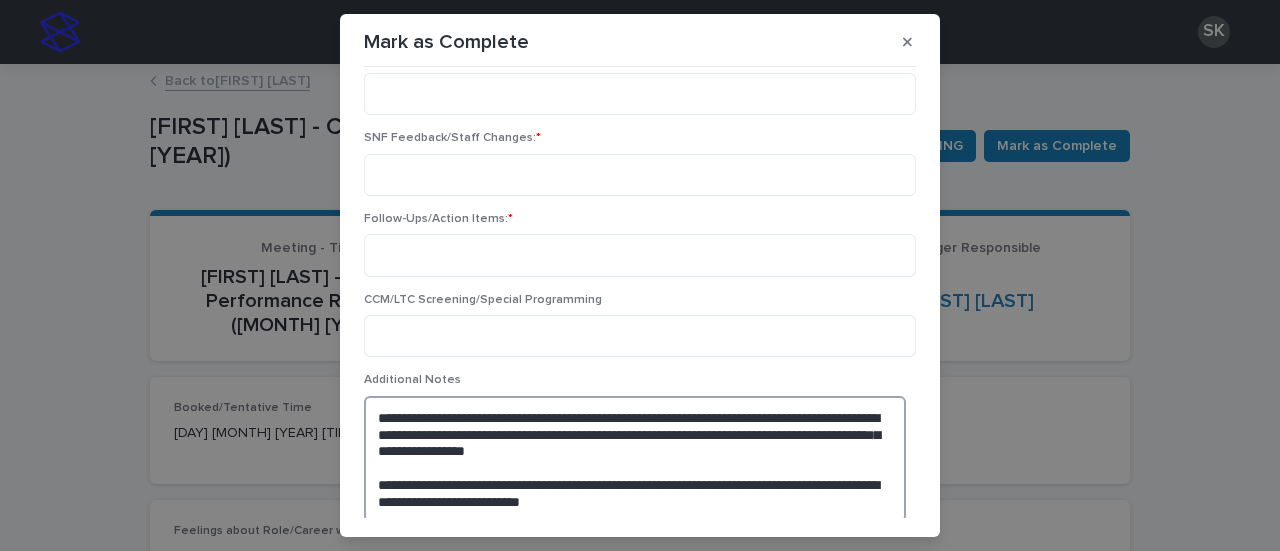 click on "**********" at bounding box center (635, 459) 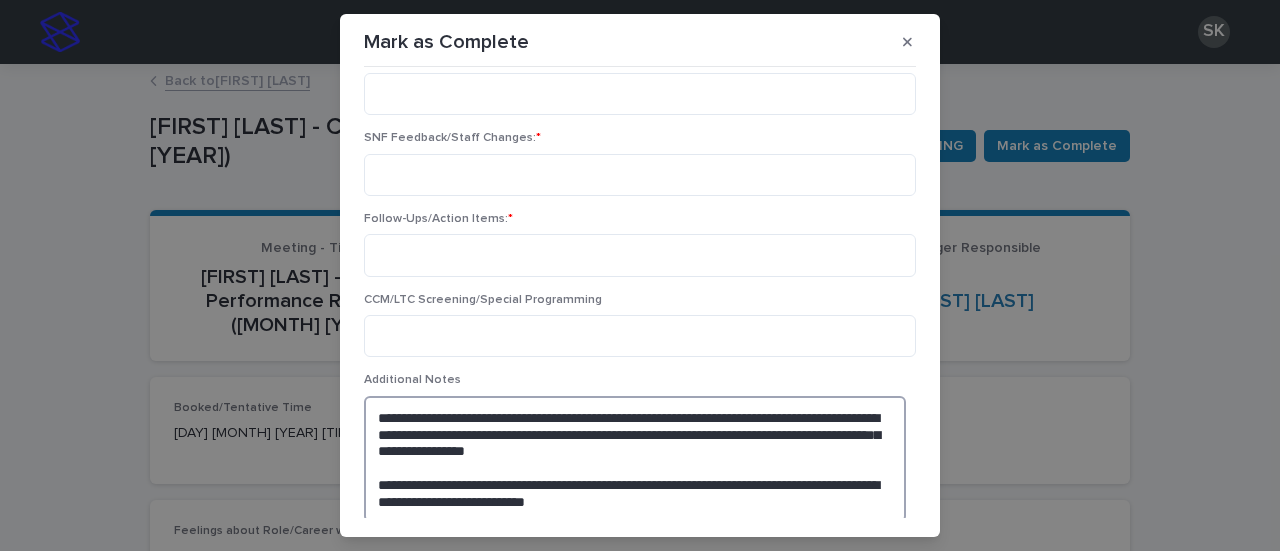 scroll, scrollTop: 494, scrollLeft: 0, axis: vertical 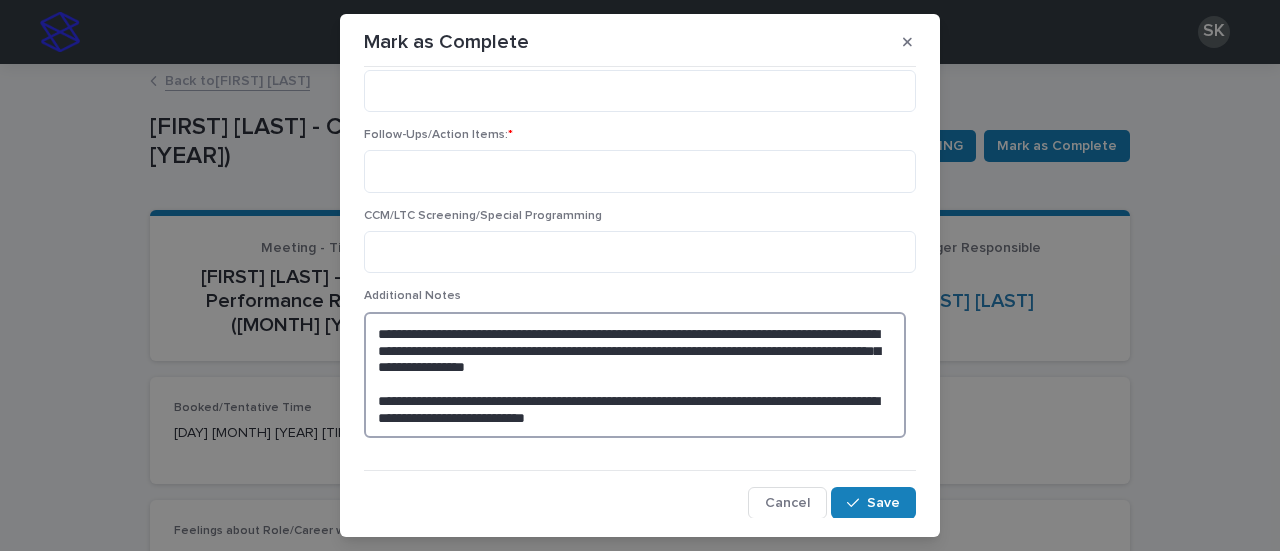 click on "**********" at bounding box center [635, 375] 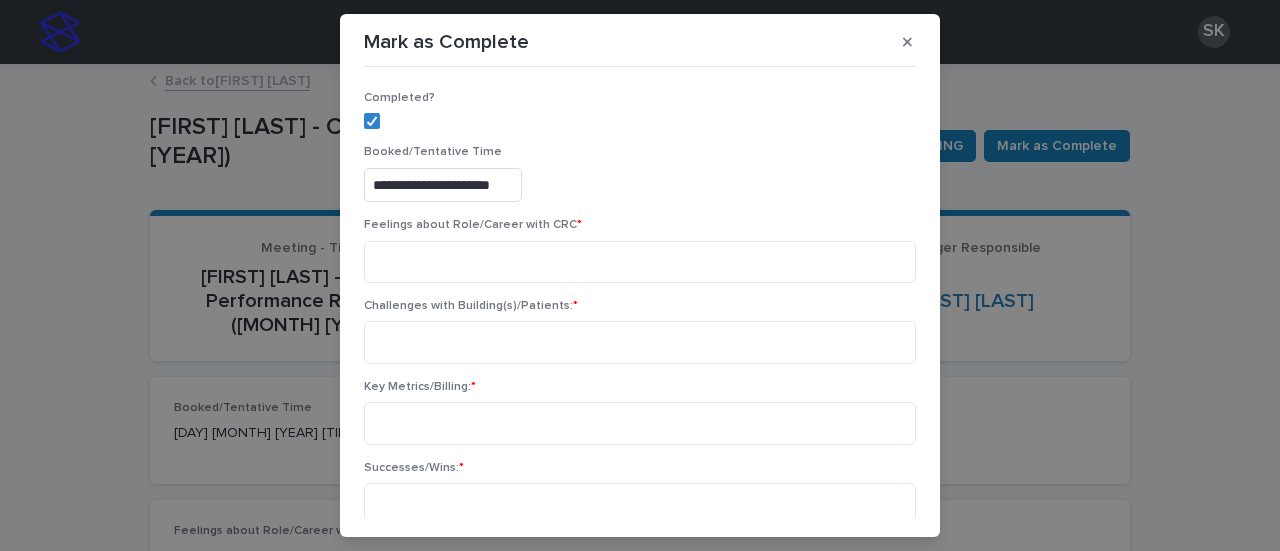 scroll, scrollTop: 300, scrollLeft: 0, axis: vertical 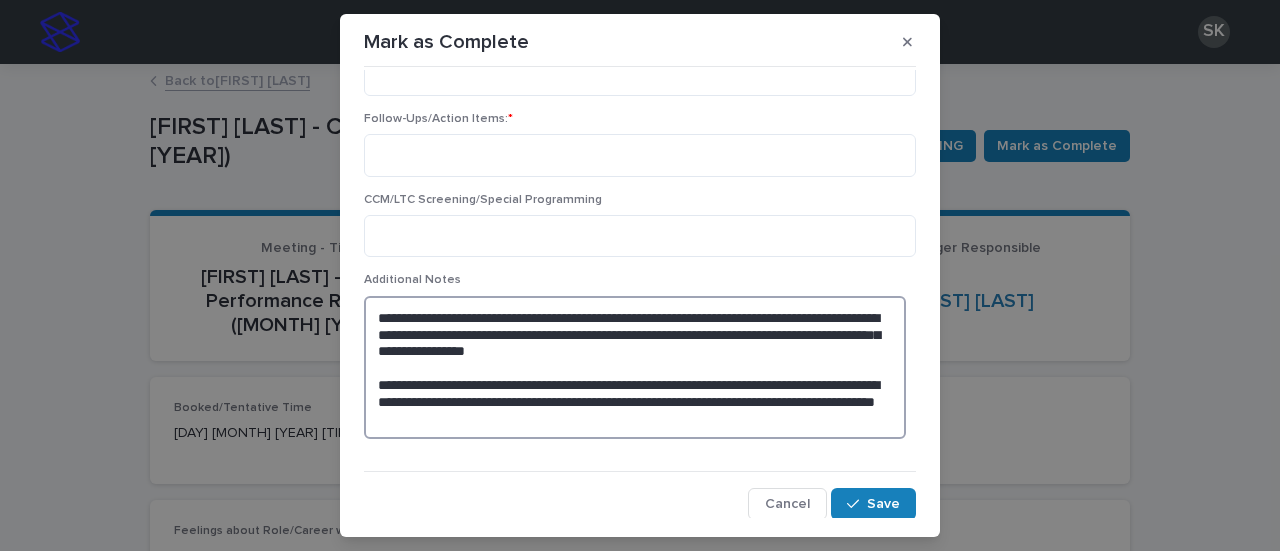 click on "**********" at bounding box center (635, 367) 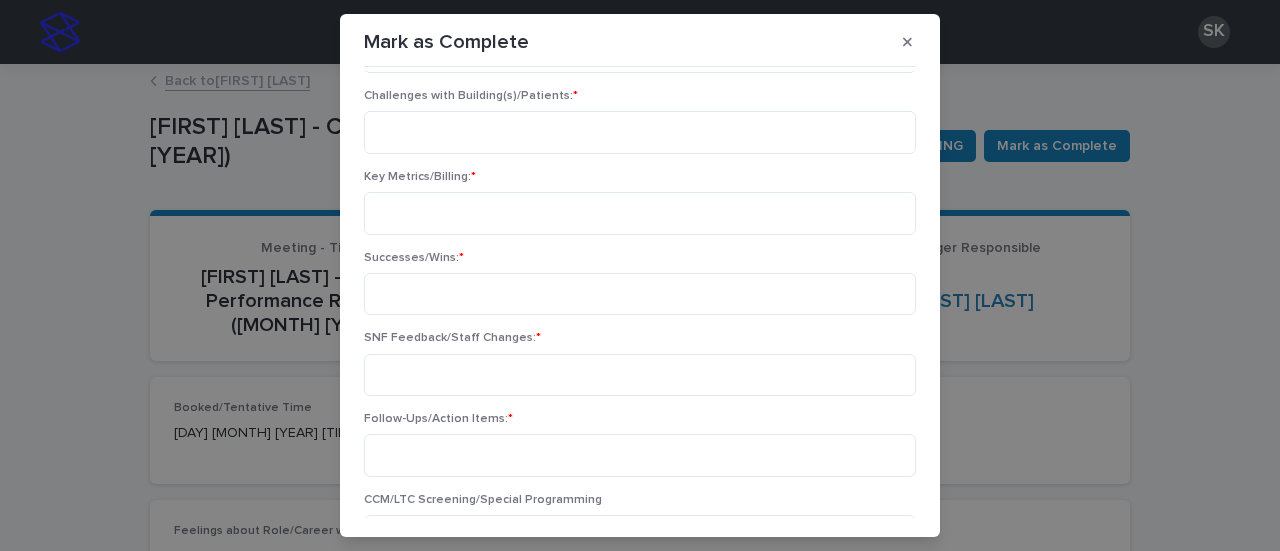 scroll, scrollTop: 544, scrollLeft: 0, axis: vertical 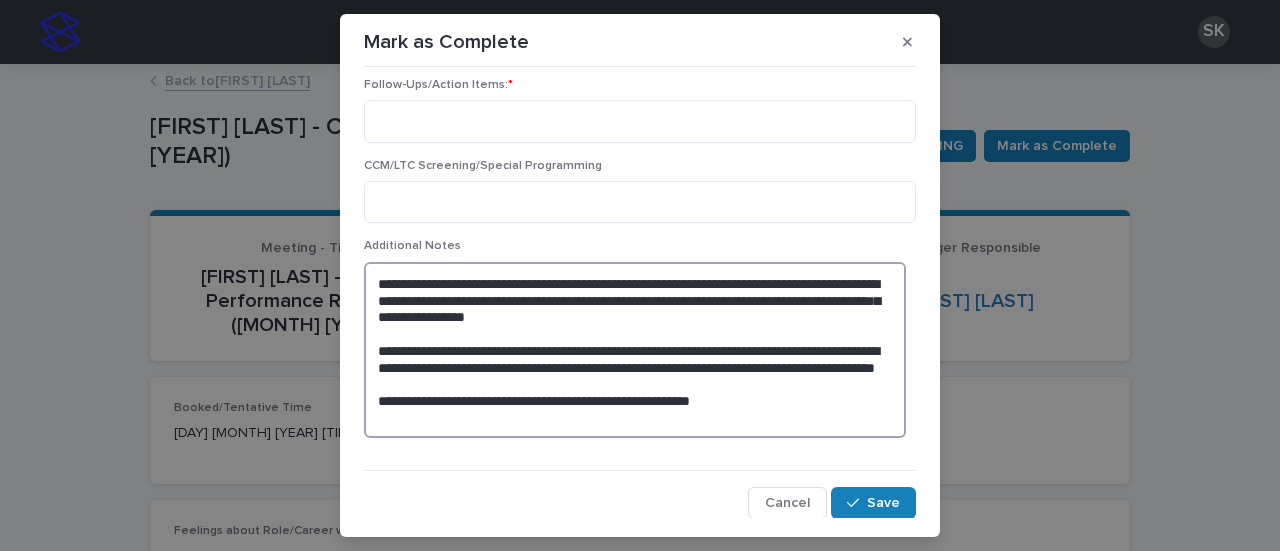 type on "**********" 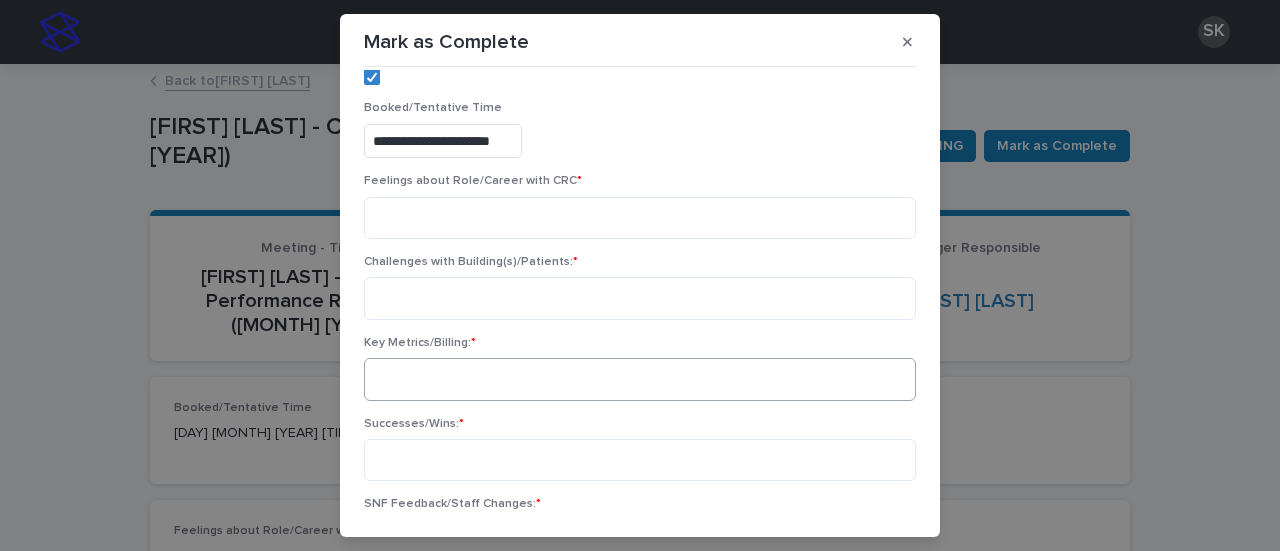 scroll, scrollTop: 0, scrollLeft: 0, axis: both 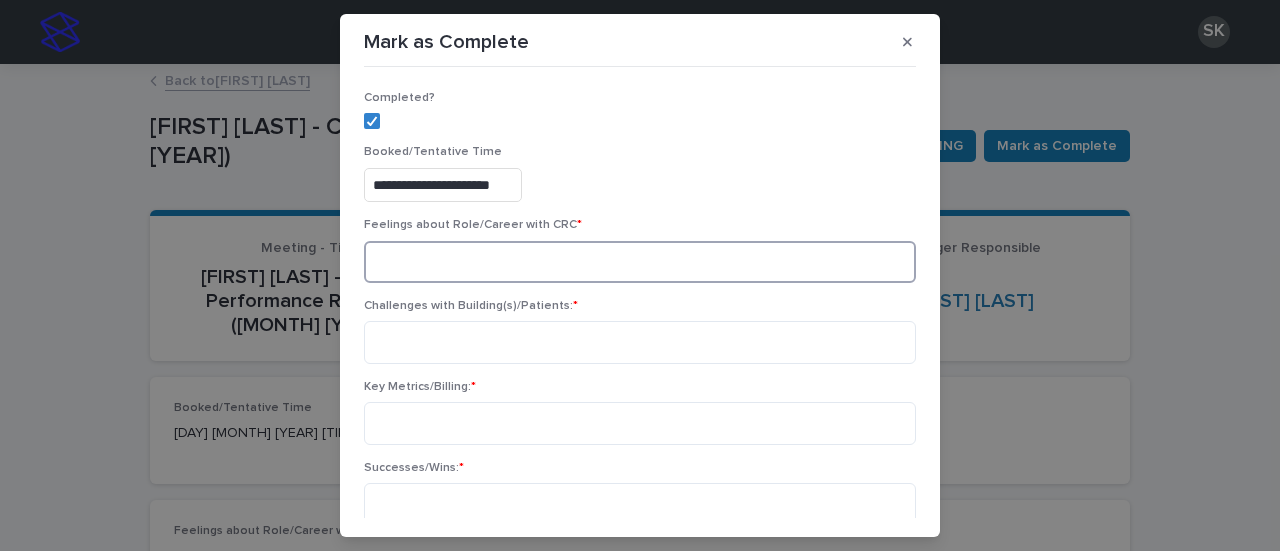 click at bounding box center (640, 262) 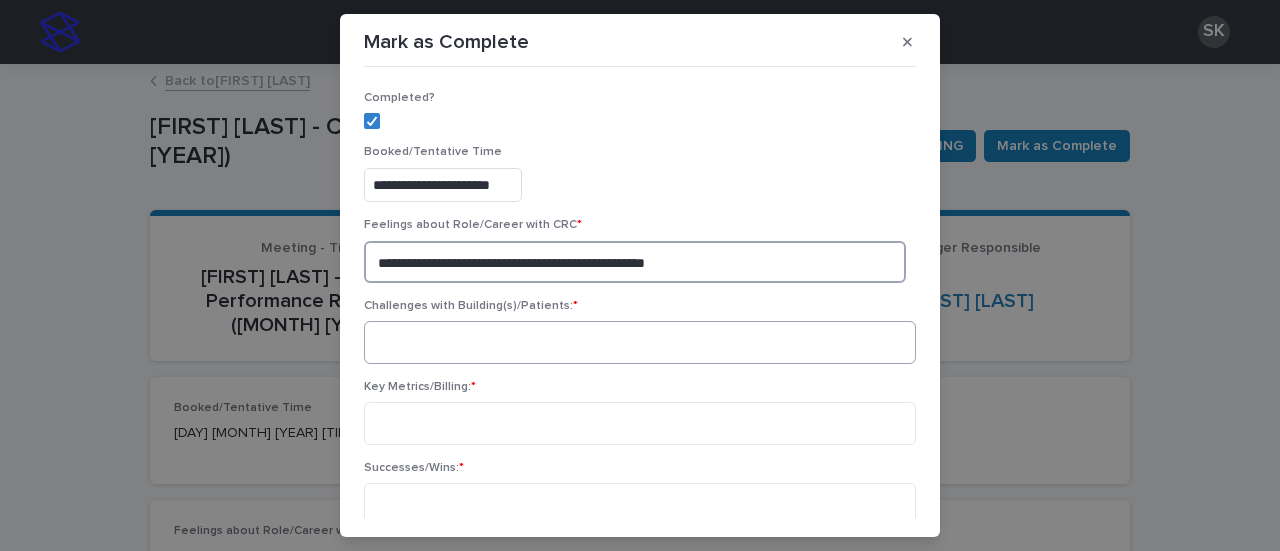 type on "**********" 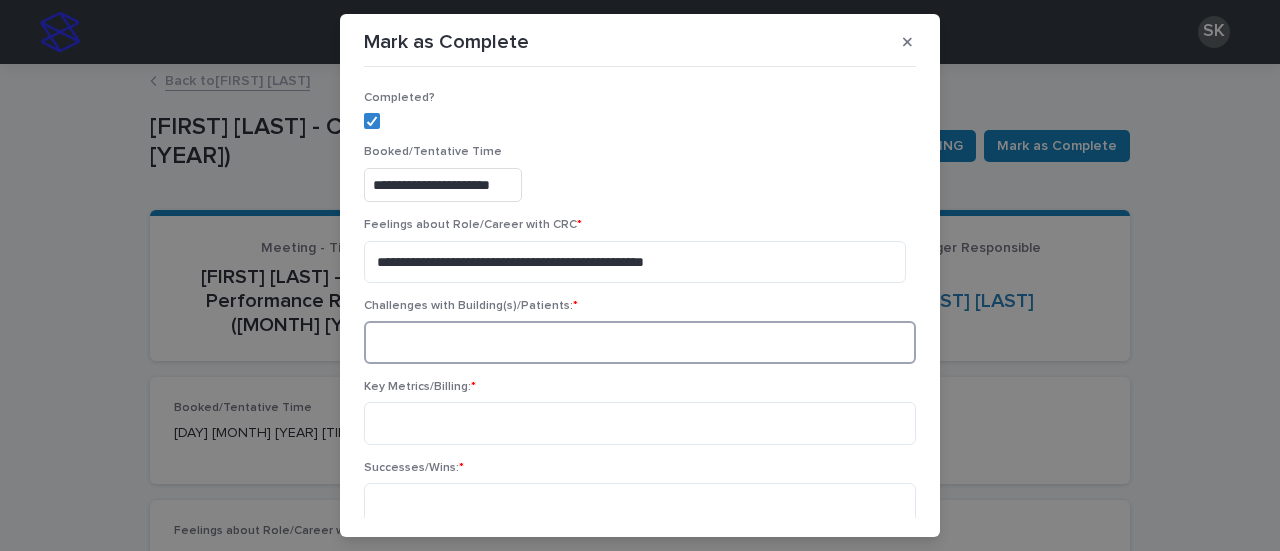 click at bounding box center [640, 342] 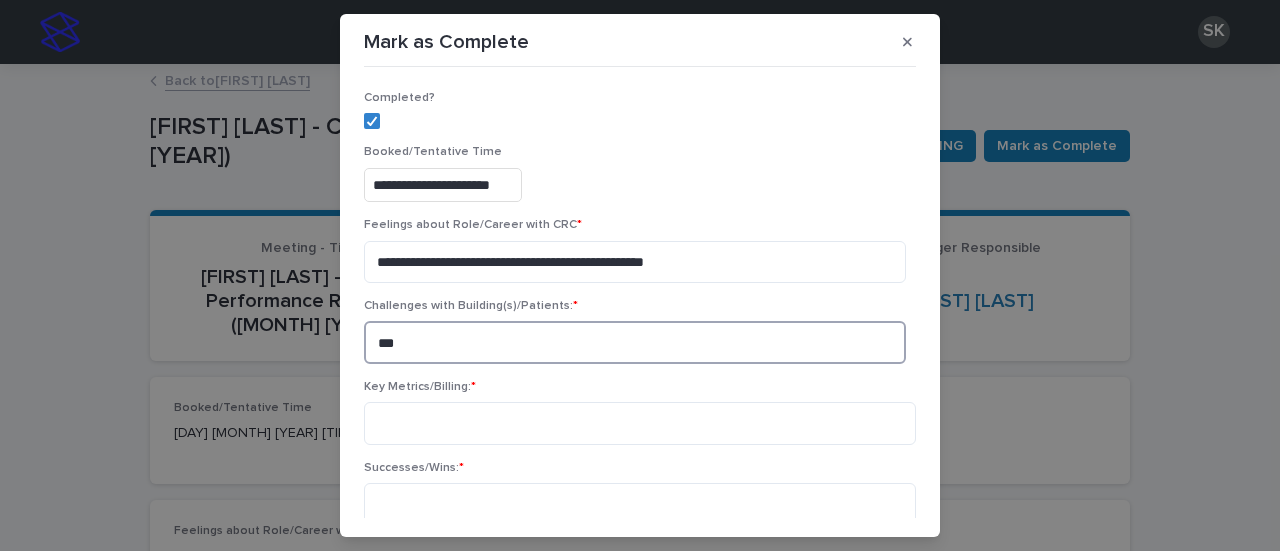 type on "***" 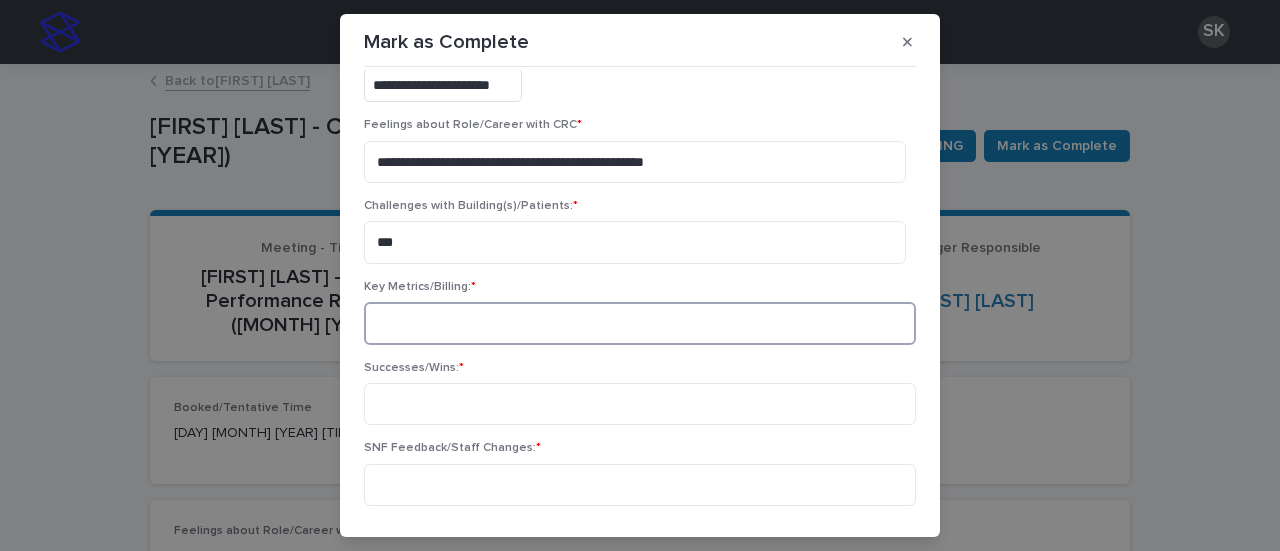 click at bounding box center [640, 323] 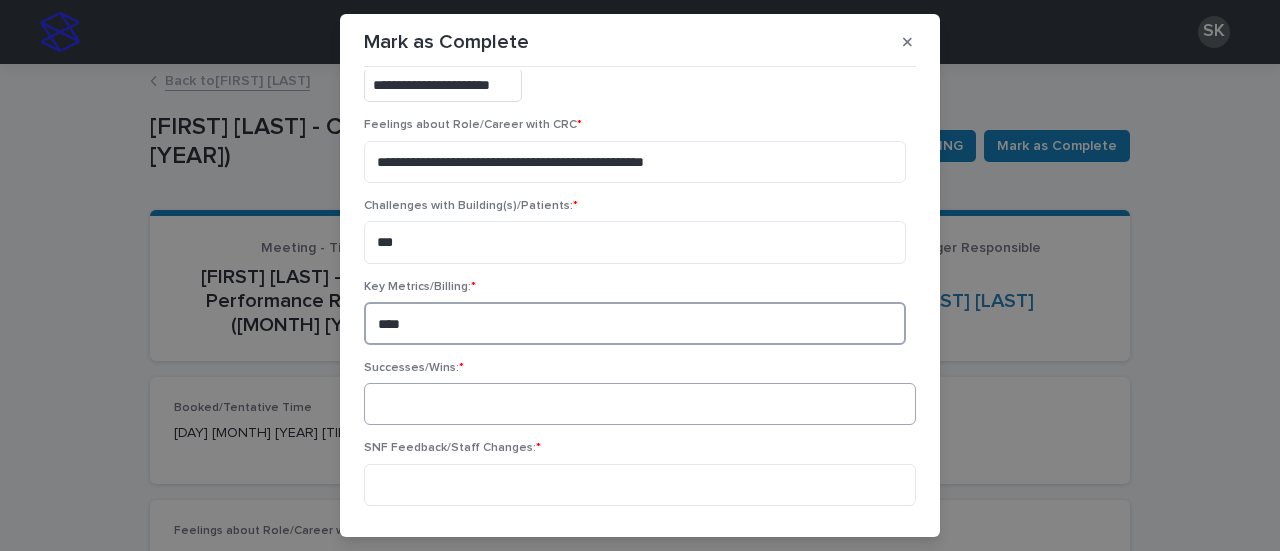 type on "****" 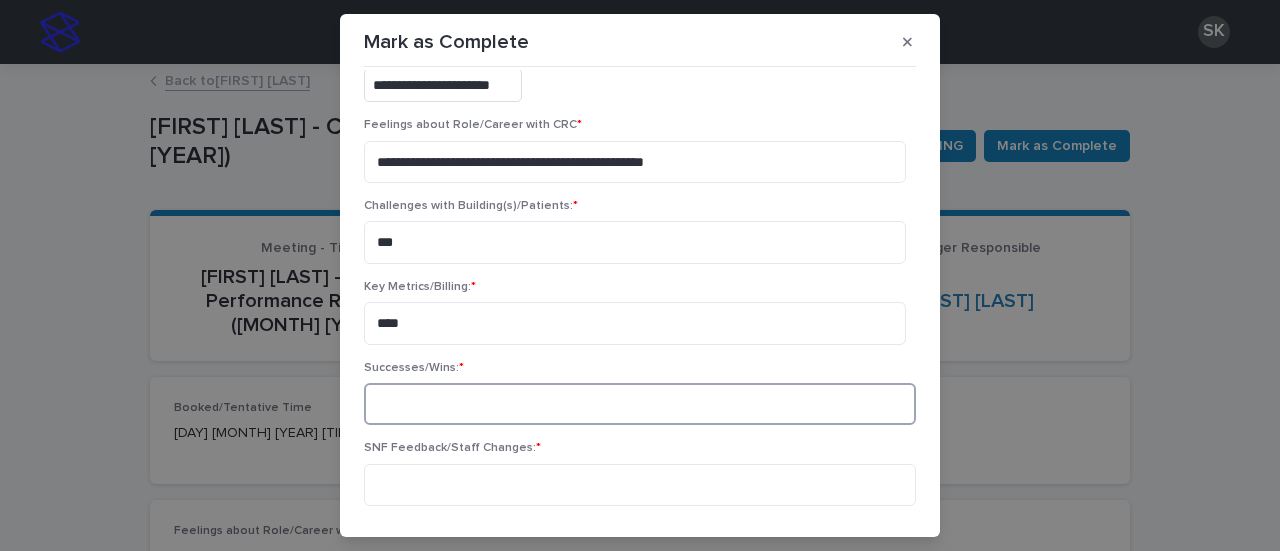 click at bounding box center (640, 404) 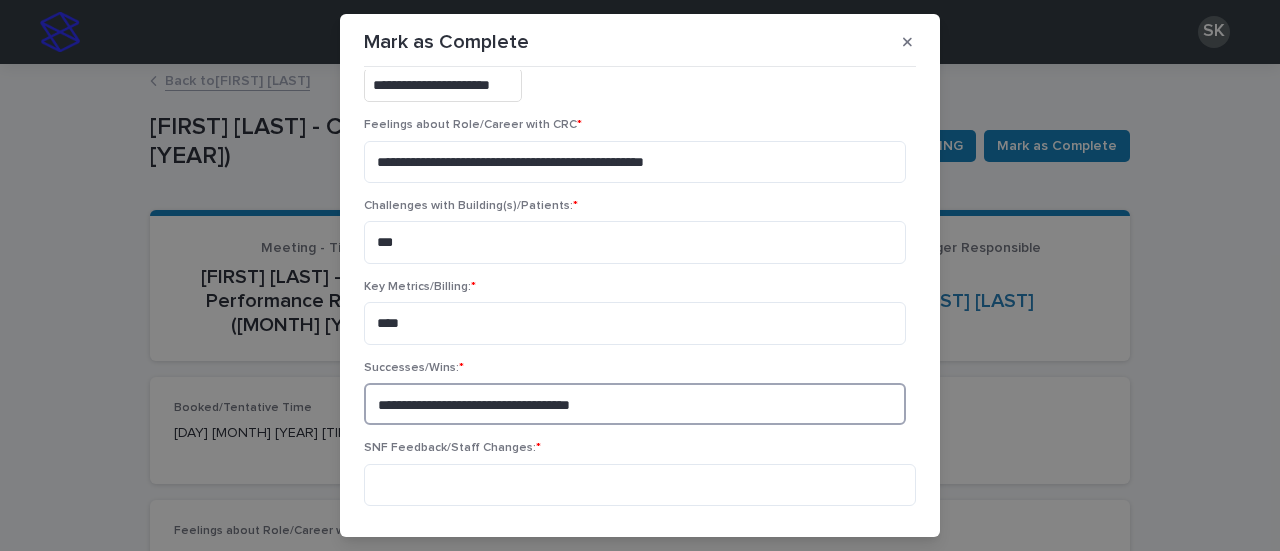 scroll, scrollTop: 200, scrollLeft: 0, axis: vertical 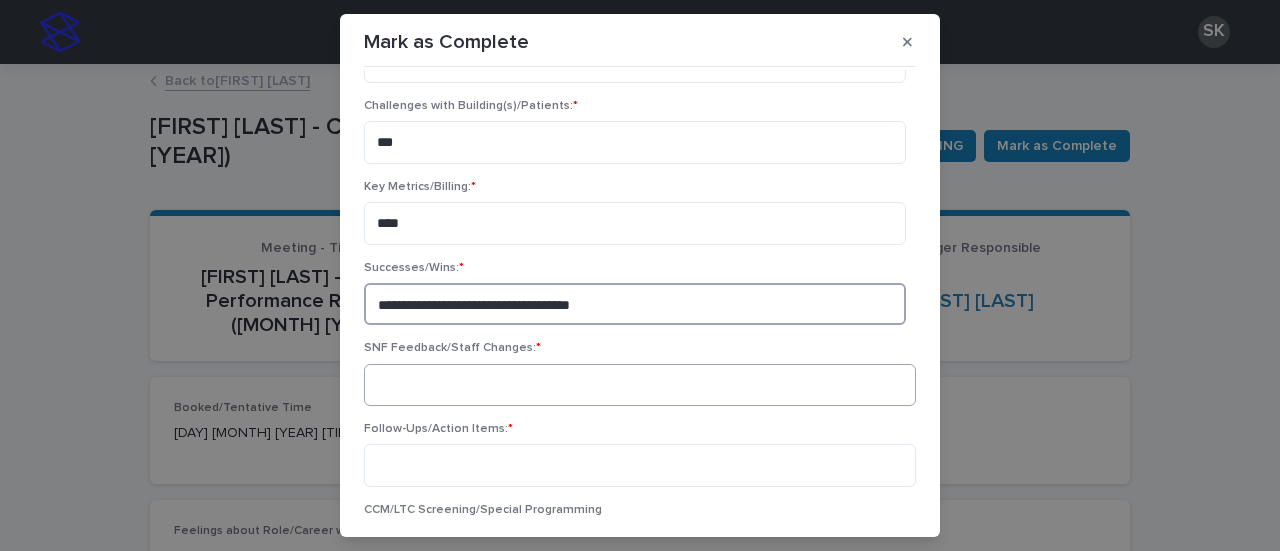 type on "**********" 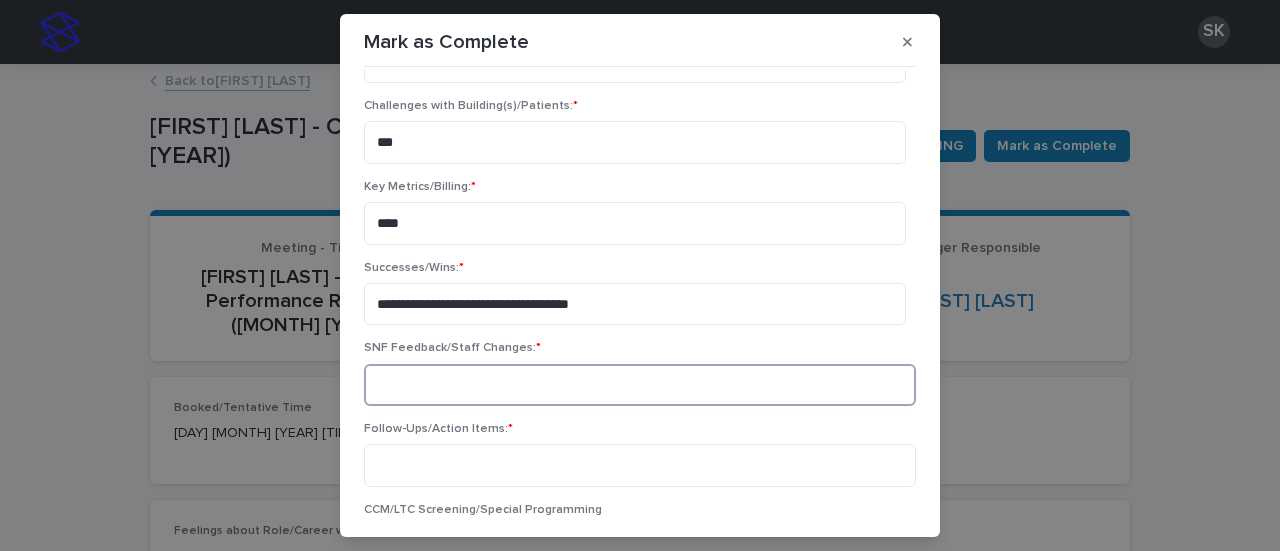 click at bounding box center [640, 385] 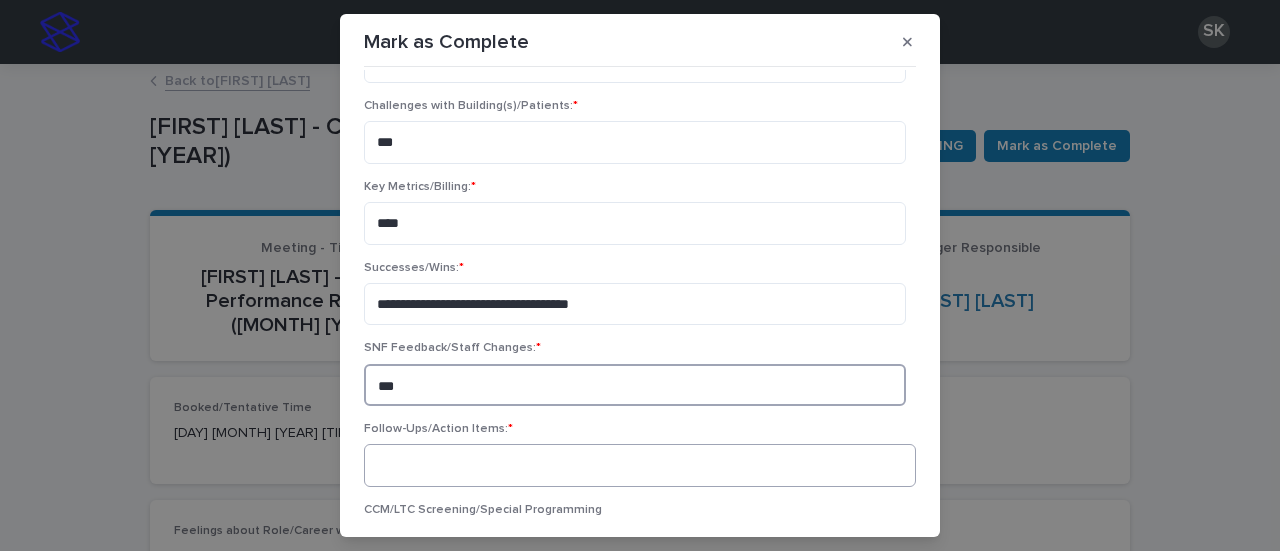 type on "***" 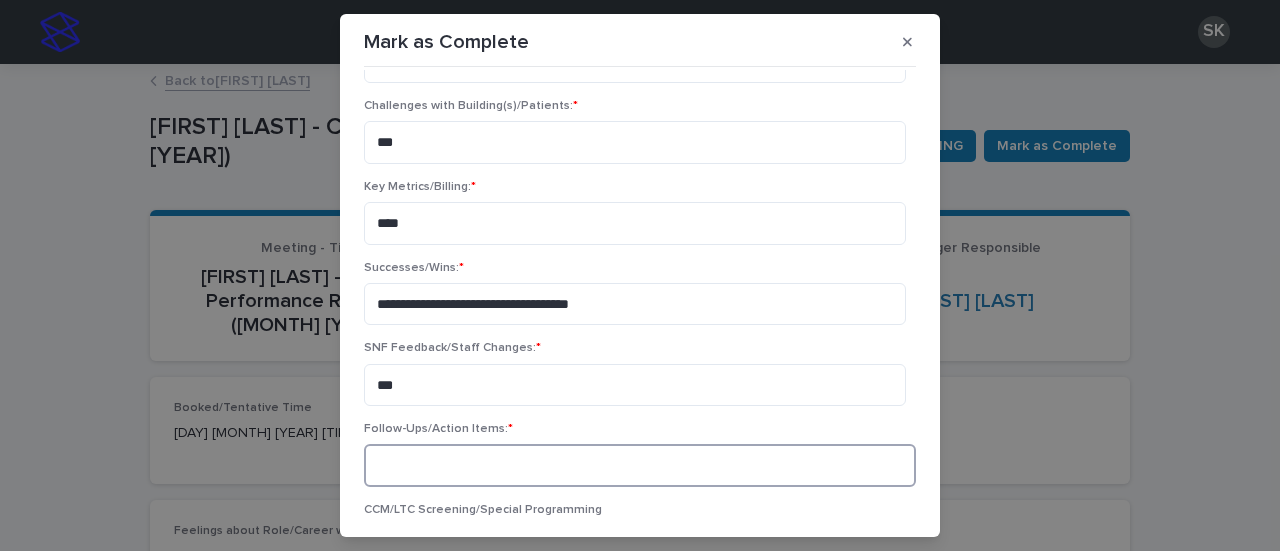 click at bounding box center (640, 465) 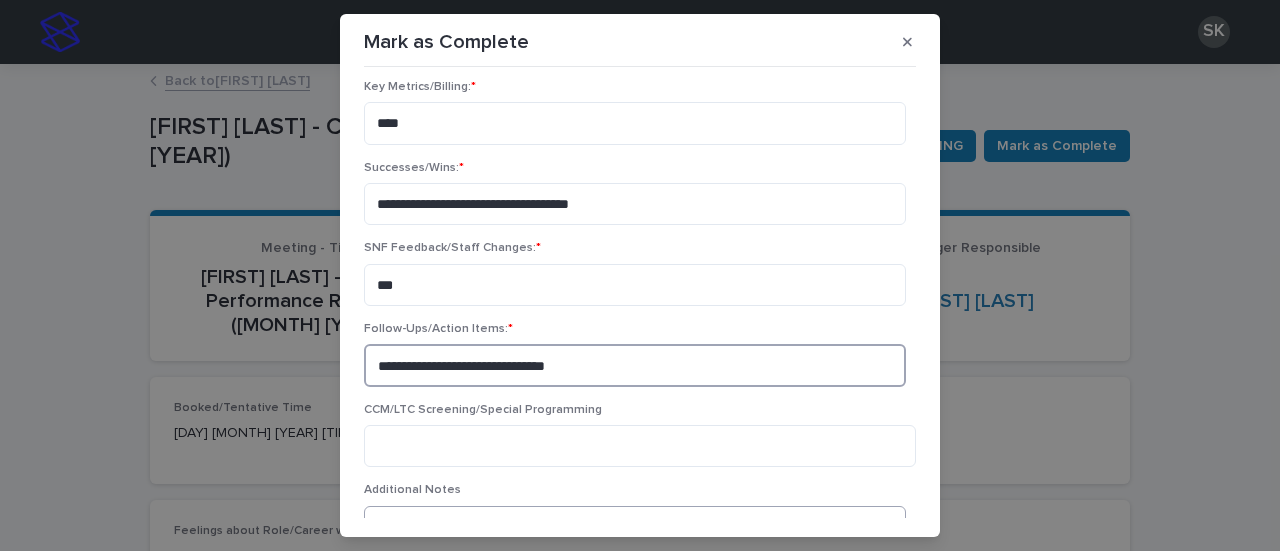 scroll, scrollTop: 400, scrollLeft: 0, axis: vertical 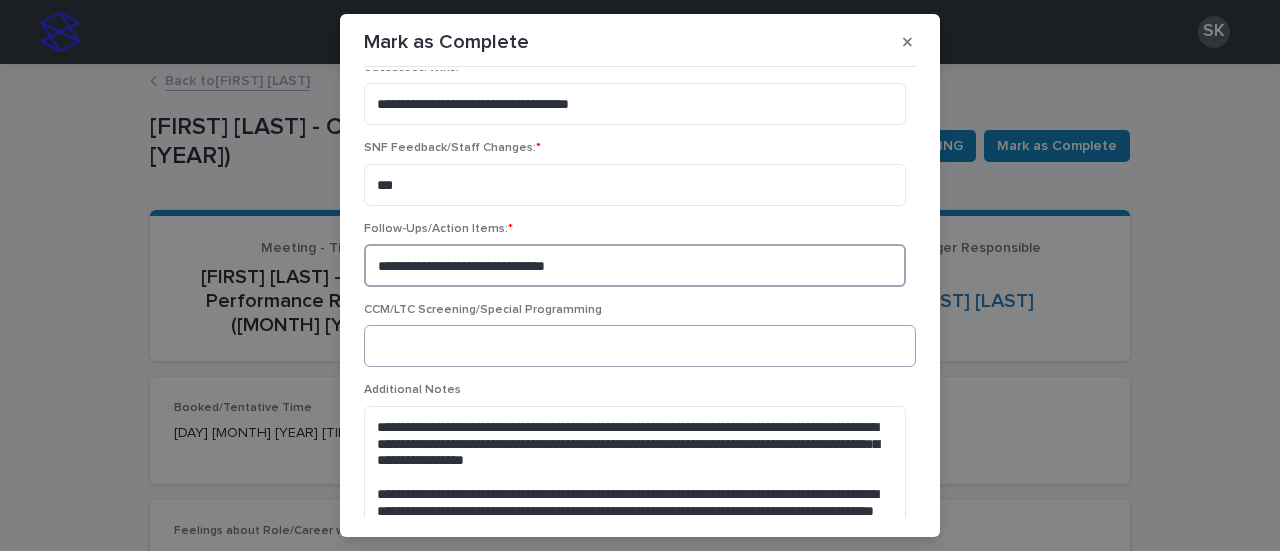 type on "**********" 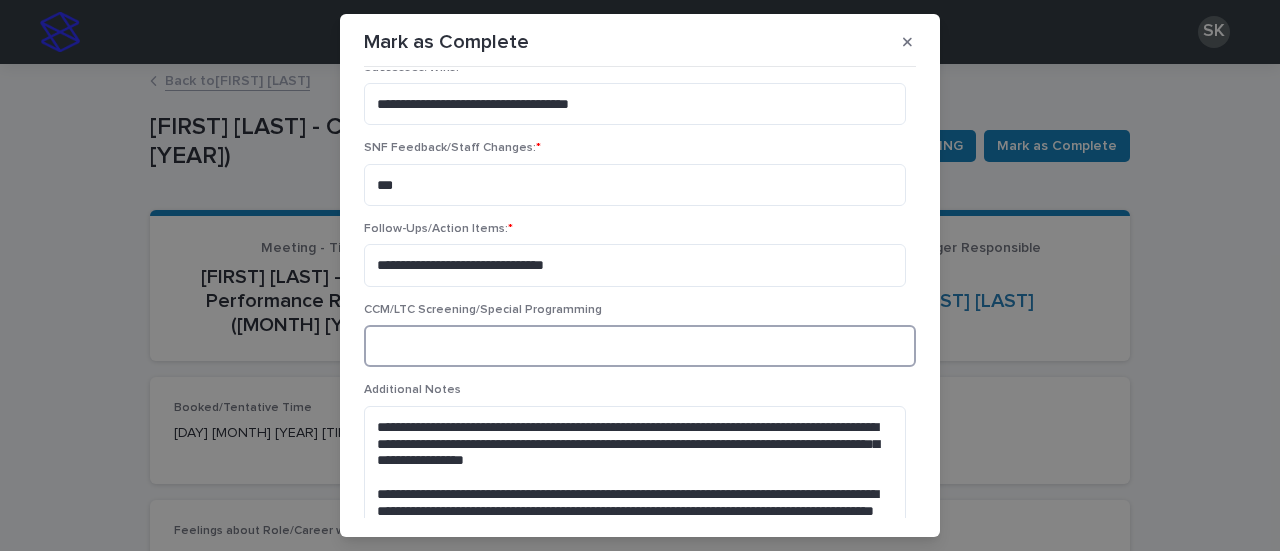 click at bounding box center [640, 346] 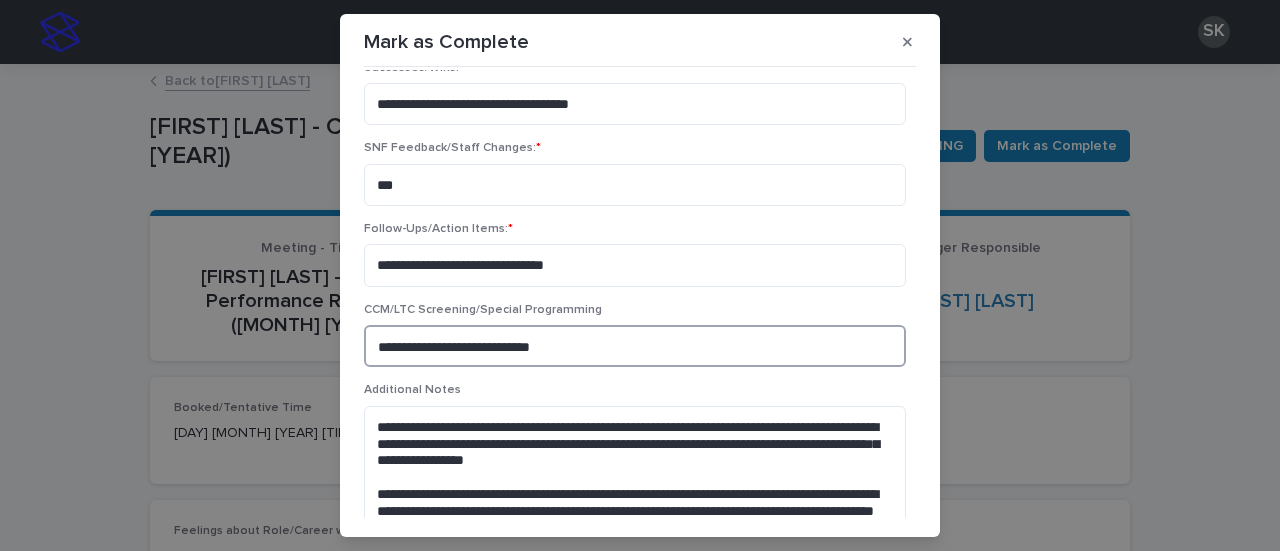 scroll, scrollTop: 500, scrollLeft: 0, axis: vertical 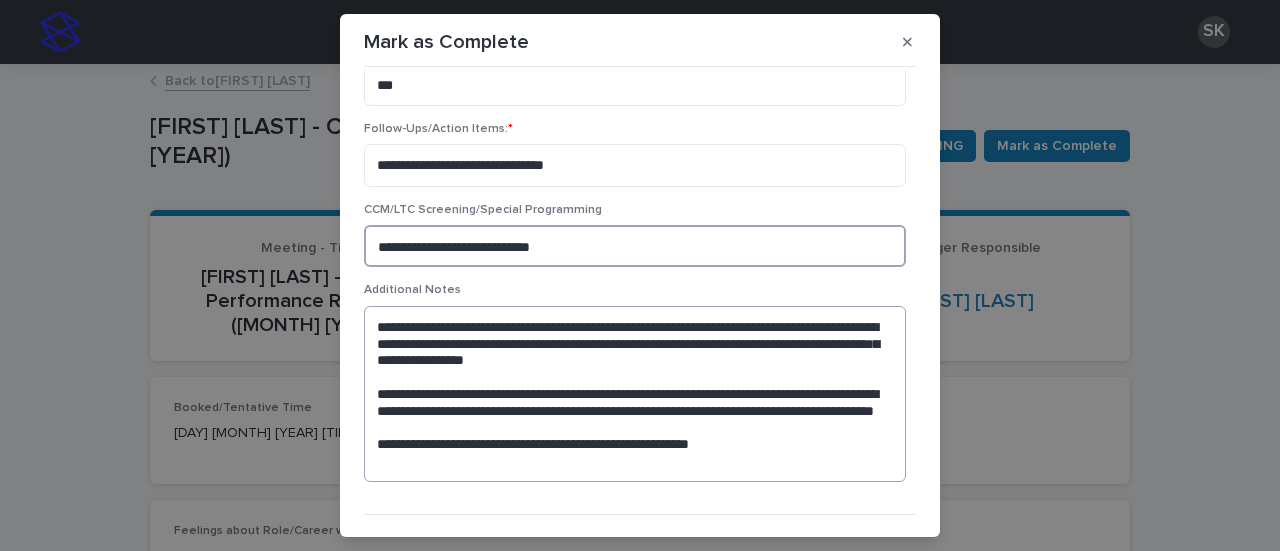 type on "**********" 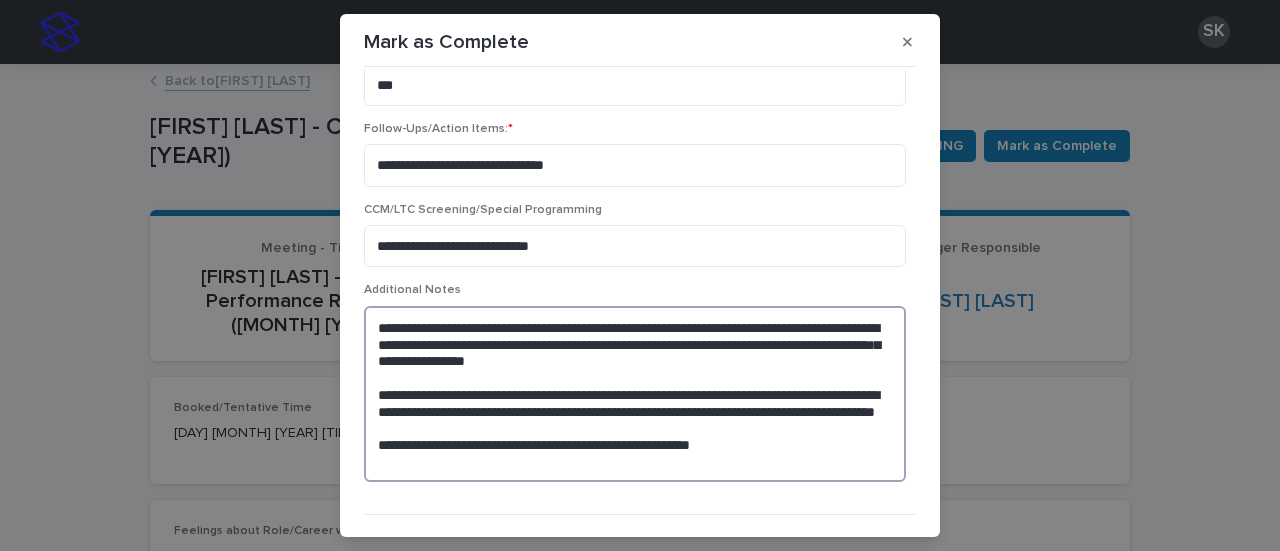 click on "**********" at bounding box center (635, 394) 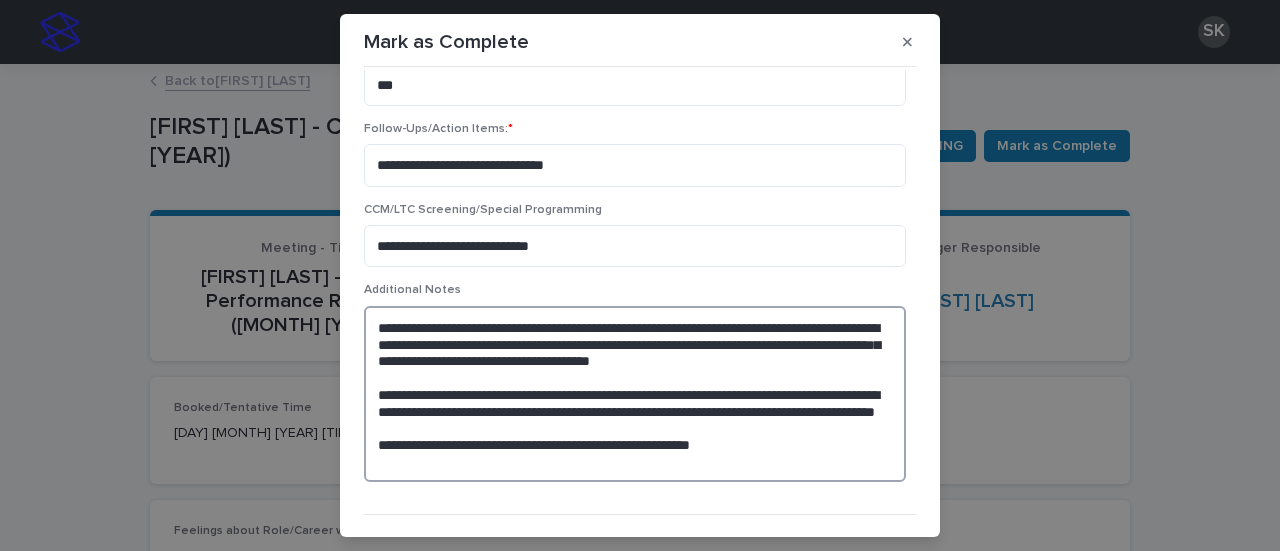 scroll, scrollTop: 544, scrollLeft: 0, axis: vertical 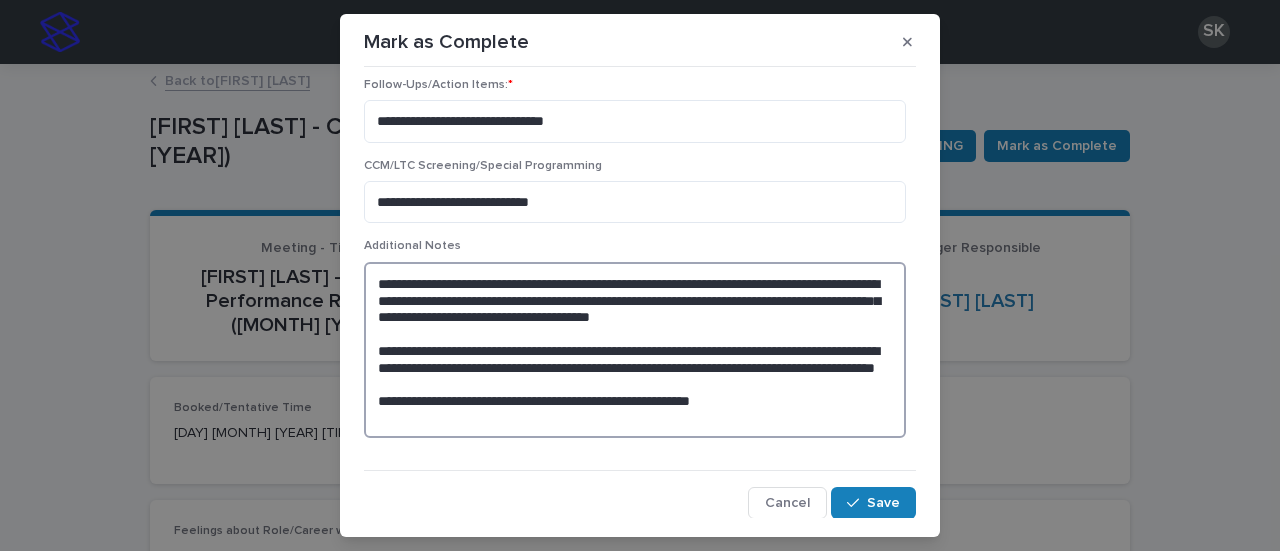 drag, startPoint x: 862, startPoint y: 353, endPoint x: 702, endPoint y: 367, distance: 160.61133 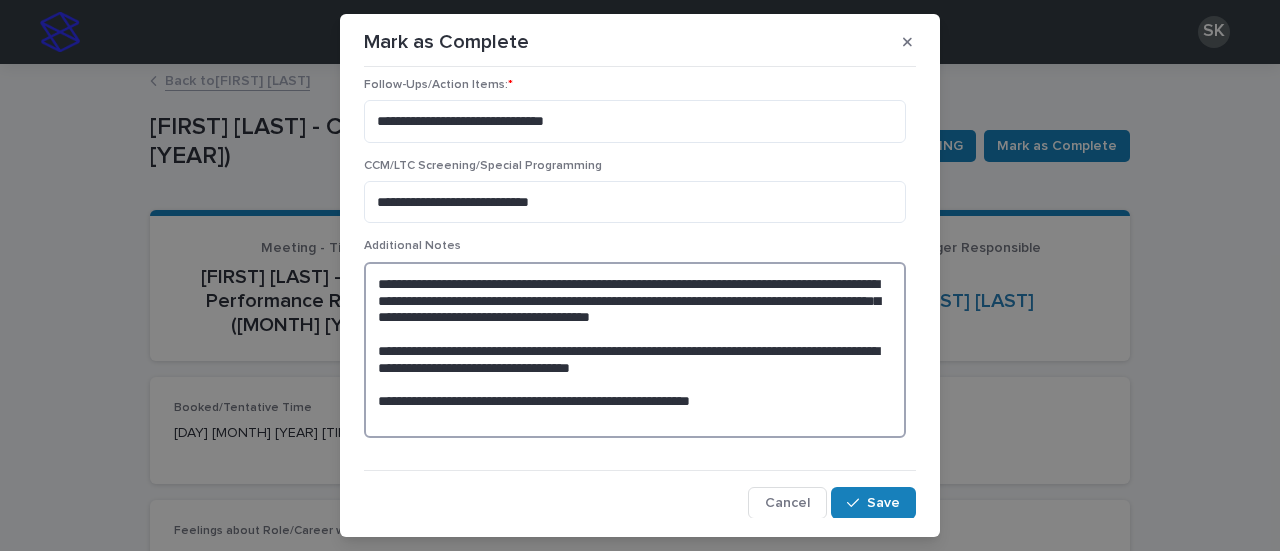 scroll, scrollTop: 527, scrollLeft: 0, axis: vertical 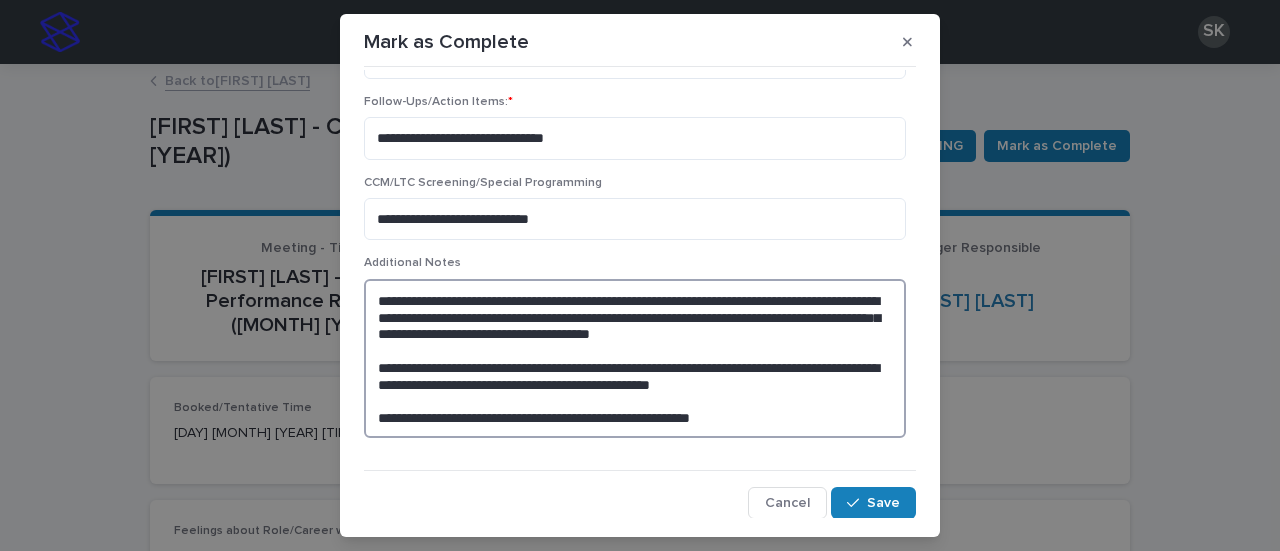 click on "**********" at bounding box center [635, 358] 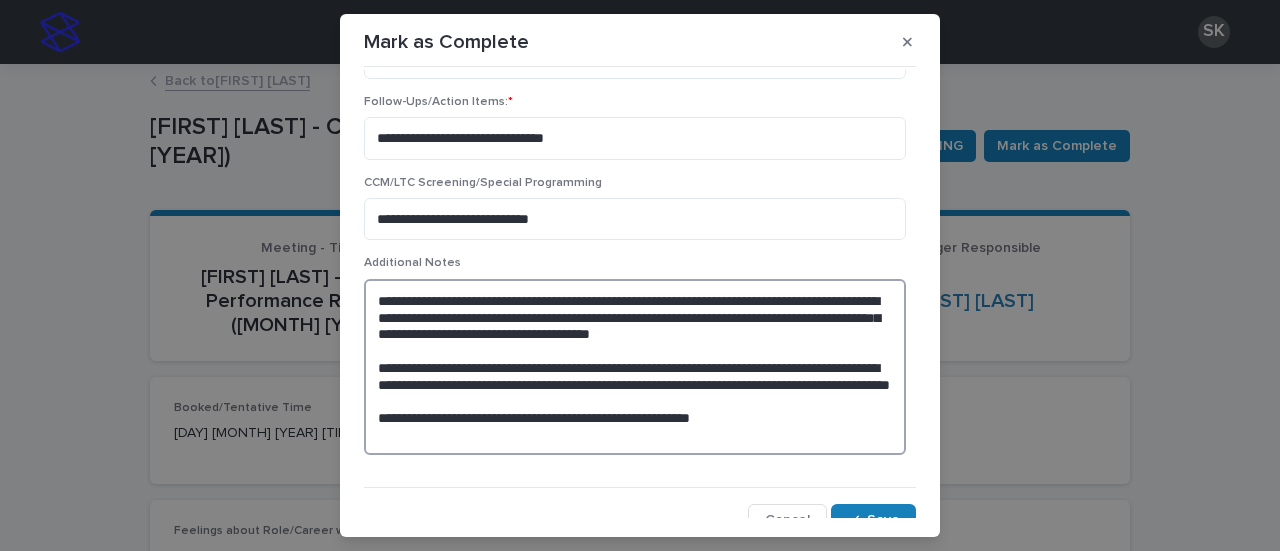 click on "**********" at bounding box center [635, 367] 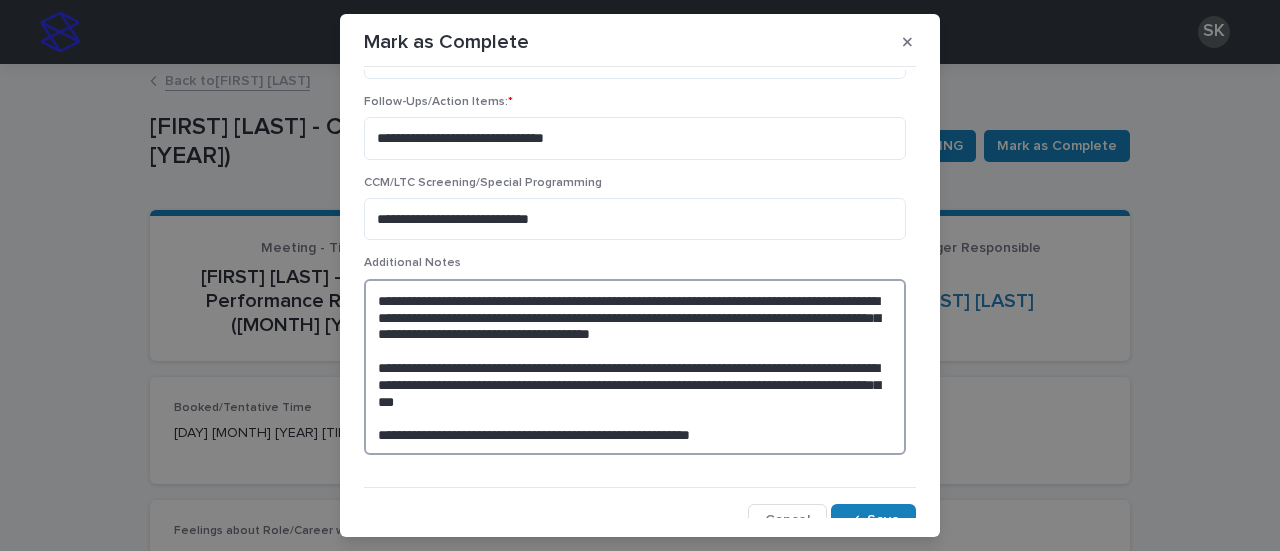 click on "**********" at bounding box center (635, 367) 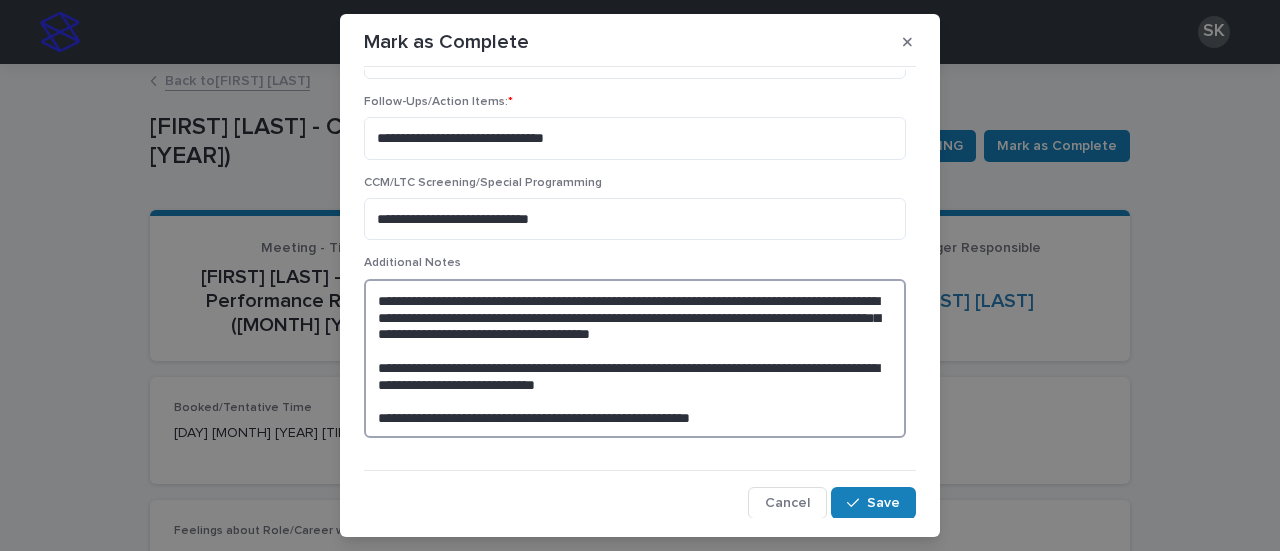 click on "**********" at bounding box center [635, 358] 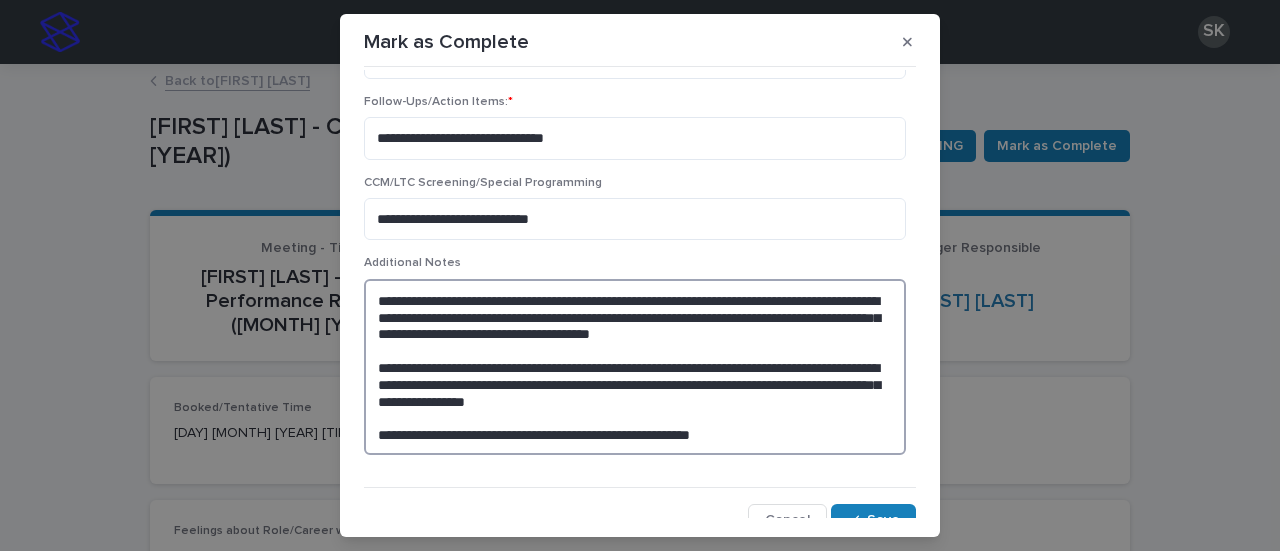 scroll, scrollTop: 544, scrollLeft: 0, axis: vertical 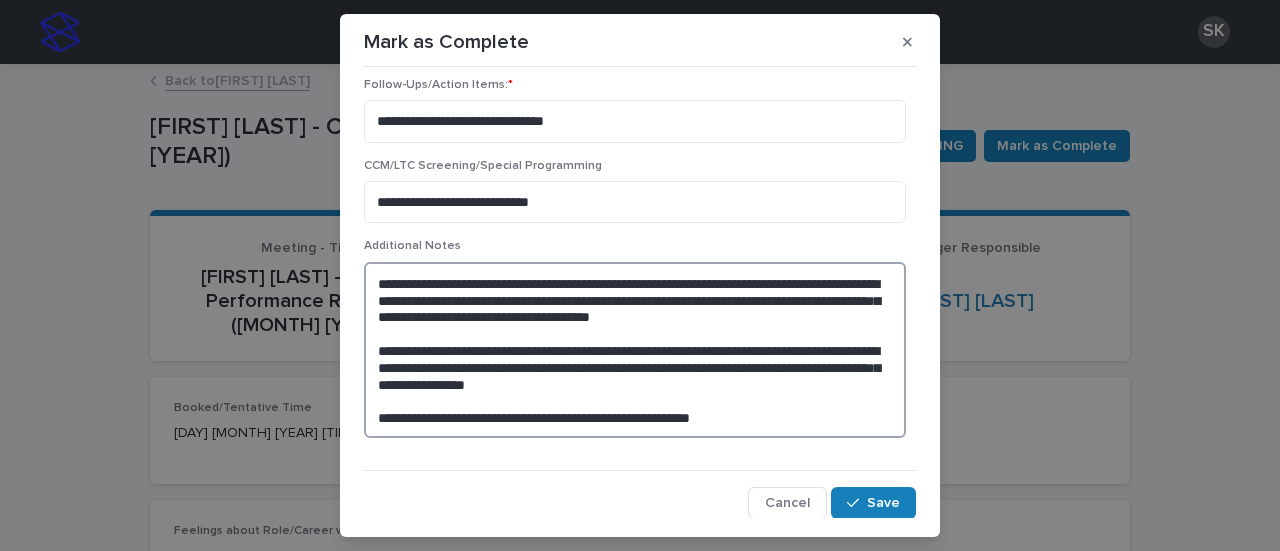 click on "**********" at bounding box center [635, 350] 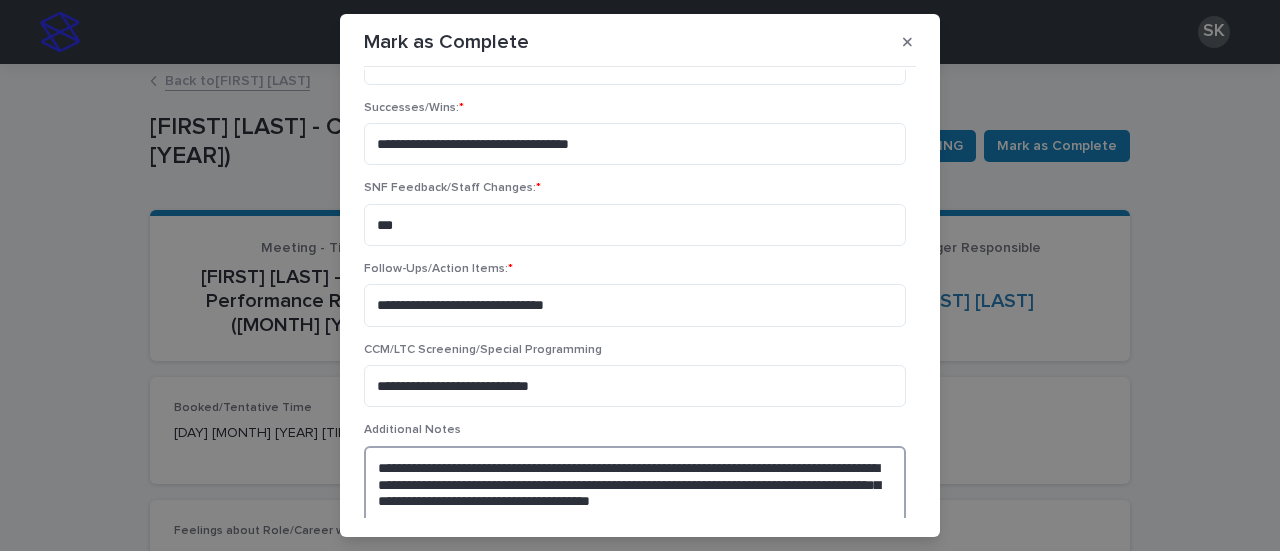 scroll, scrollTop: 560, scrollLeft: 0, axis: vertical 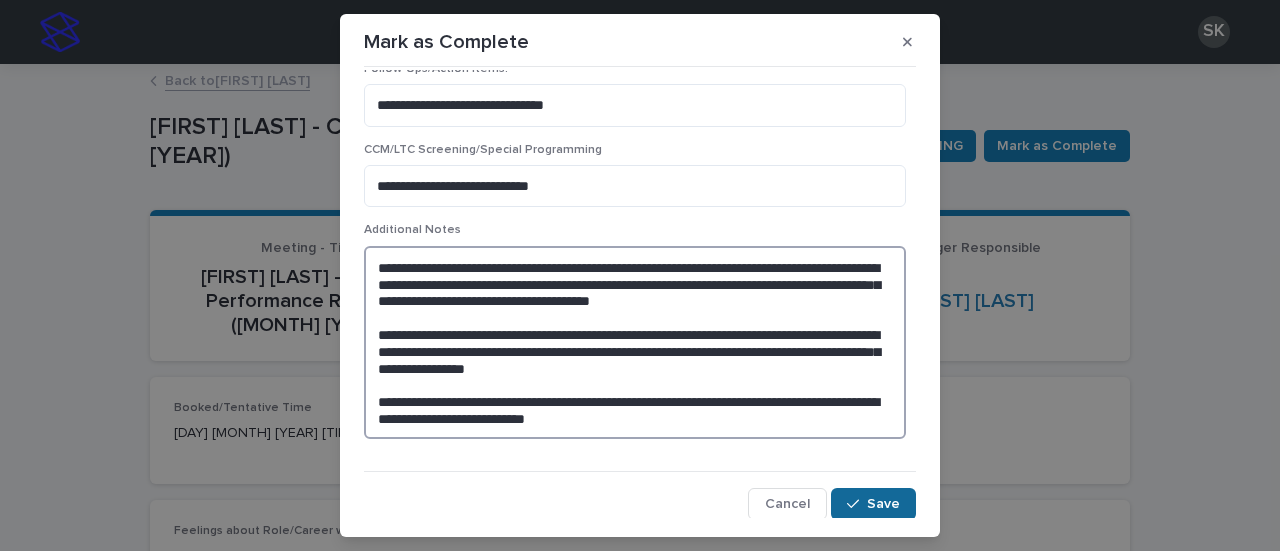 type on "**********" 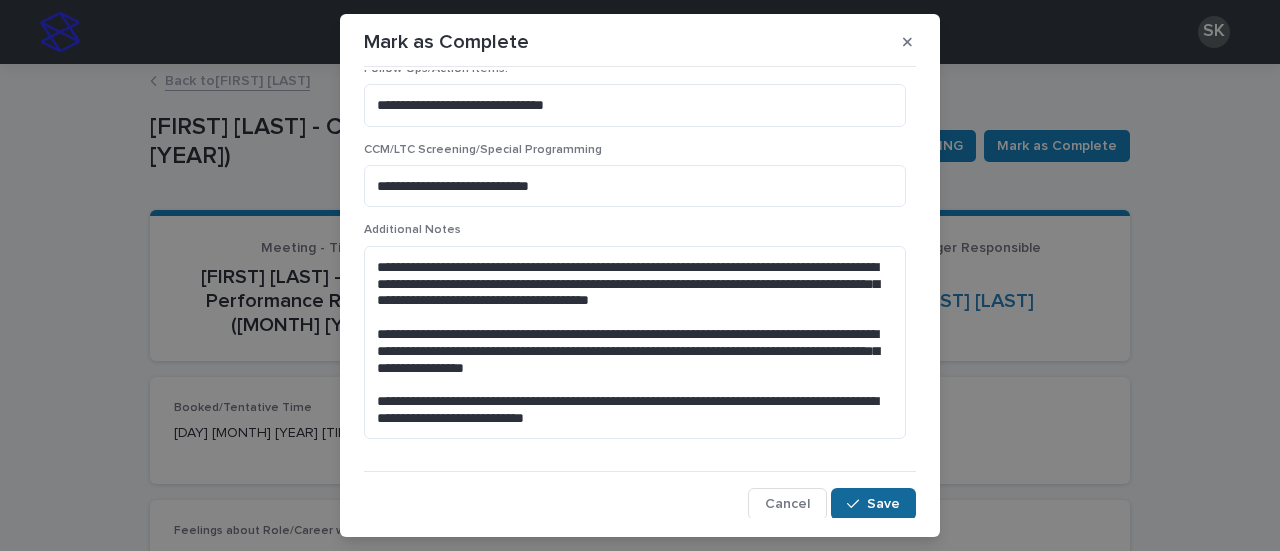 click on "Save" at bounding box center [883, 504] 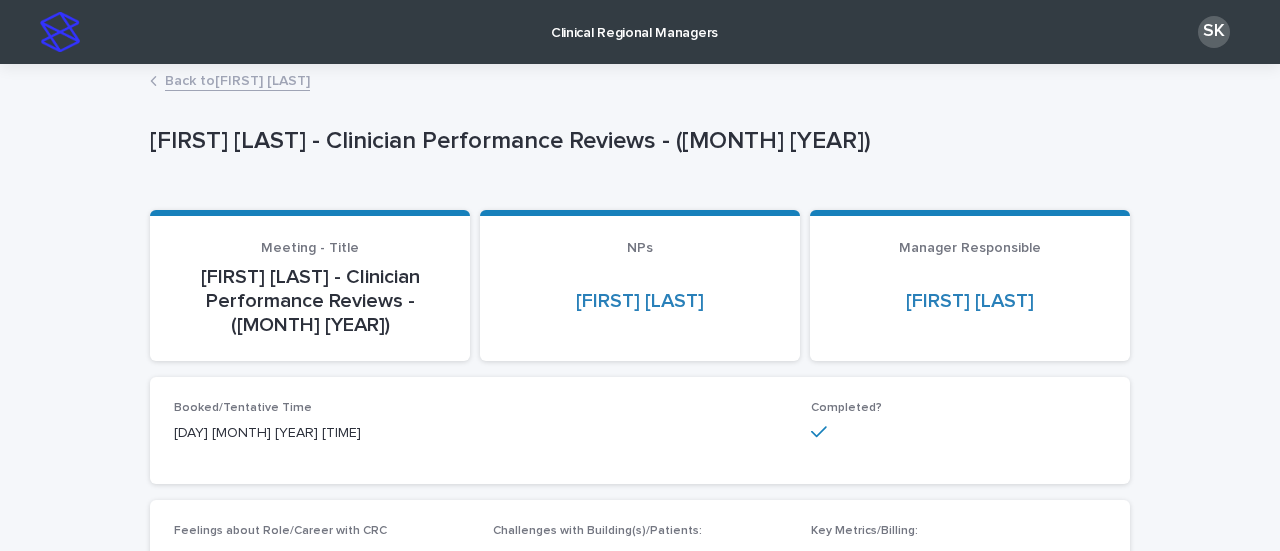 click on "Back to  [FIRST] [LAST]" at bounding box center [237, 79] 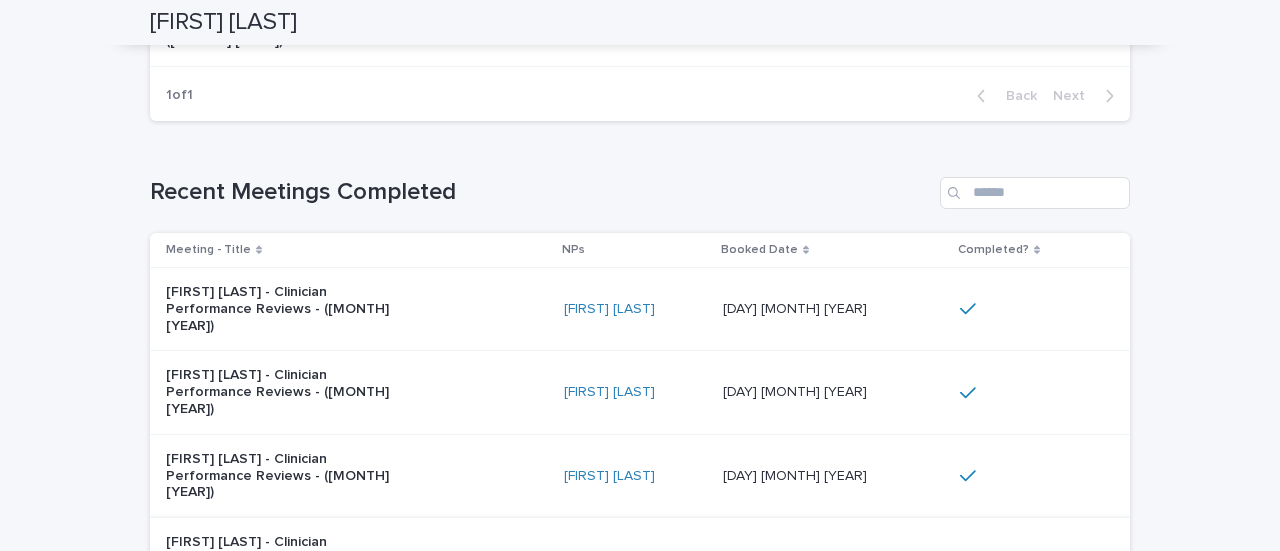 scroll, scrollTop: 200, scrollLeft: 0, axis: vertical 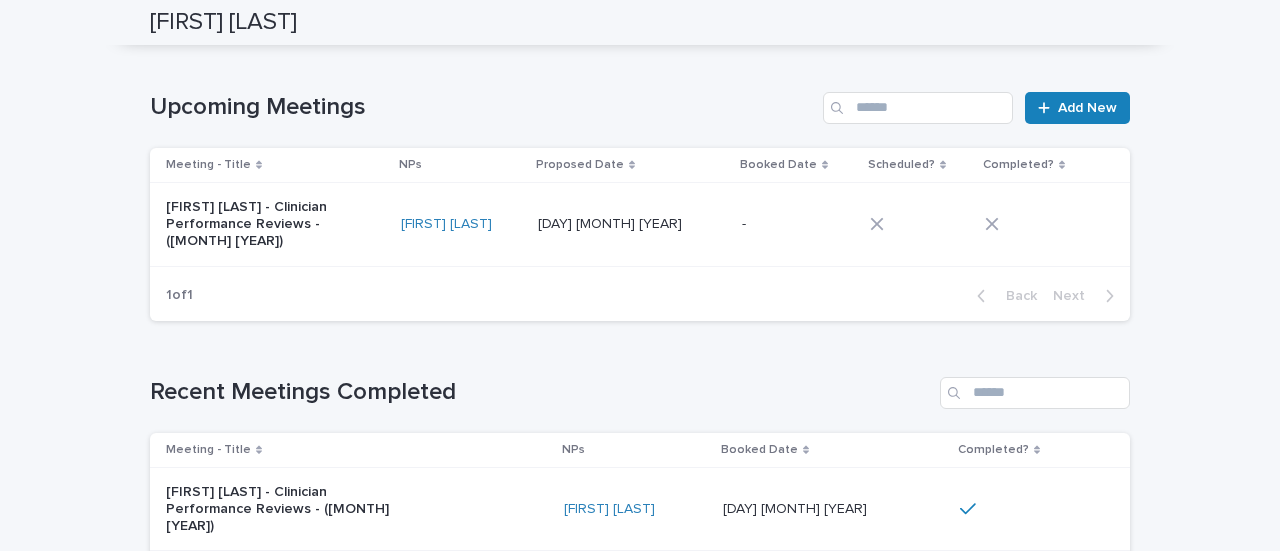 click on "[FIRST] [LAST] - Clinician Performance Reviews - ([MONTH] [YEAR])" at bounding box center (249, 224) 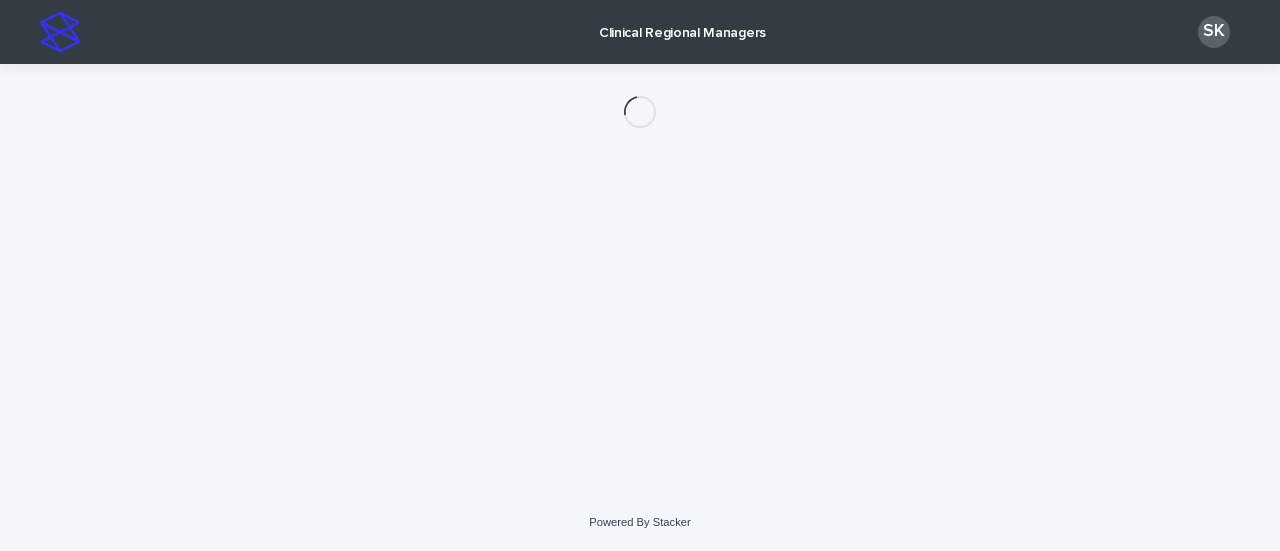 scroll, scrollTop: 0, scrollLeft: 0, axis: both 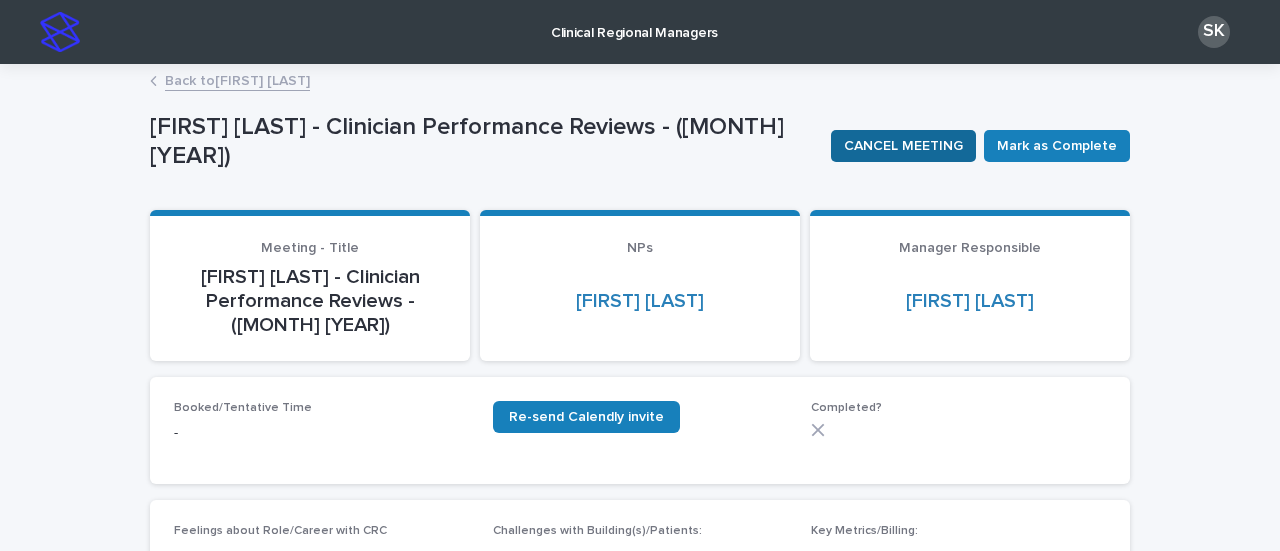 click on "CANCEL MEETING" at bounding box center [903, 146] 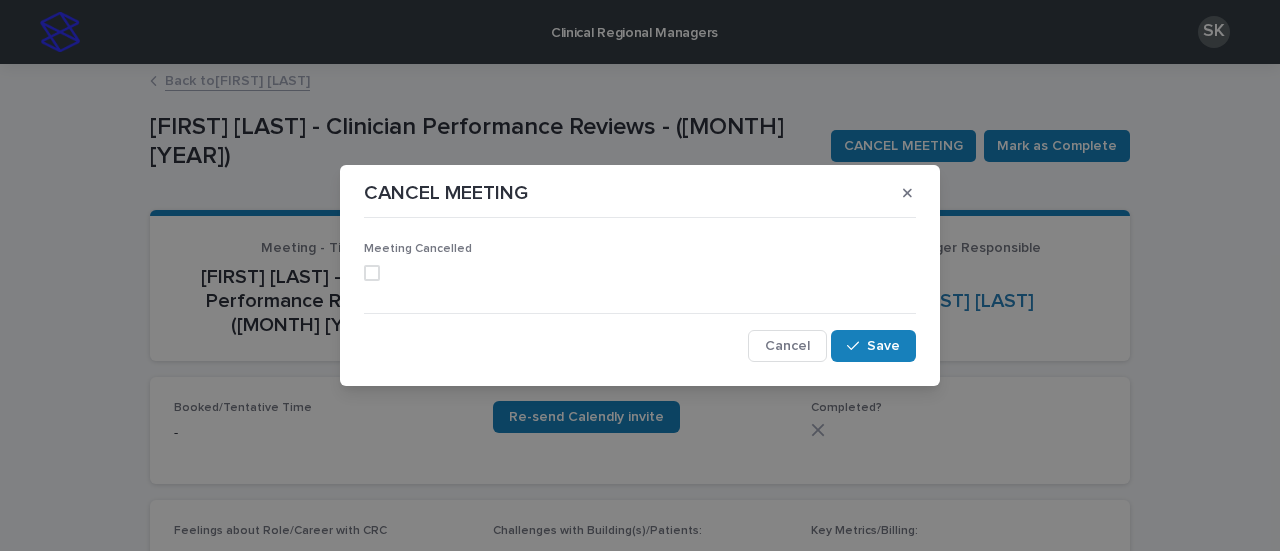 click at bounding box center (372, 273) 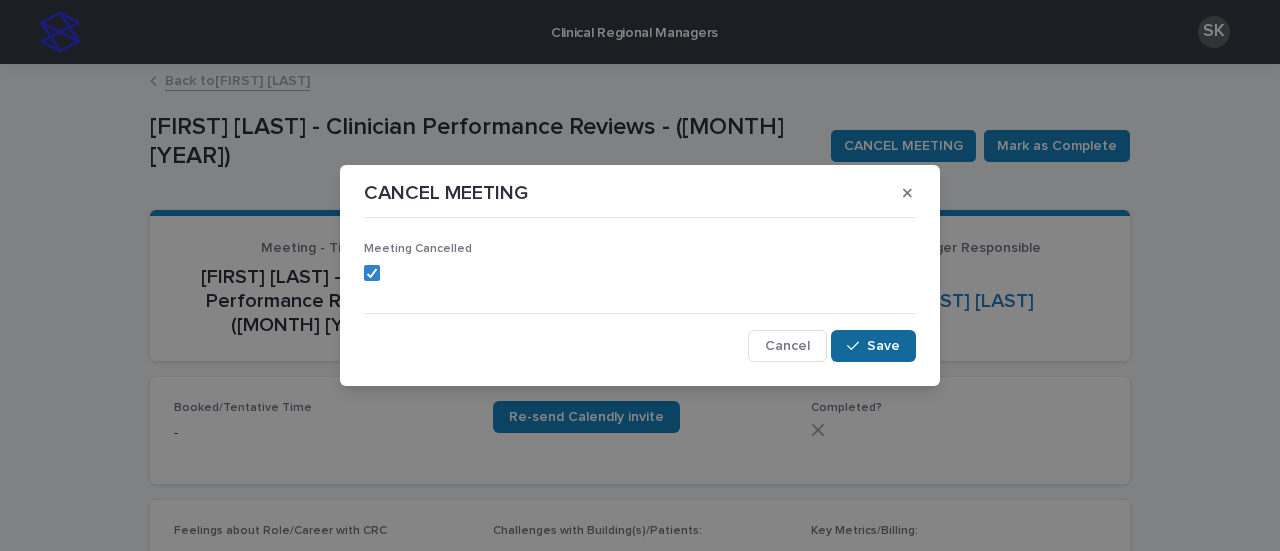 click on "Save" at bounding box center (883, 346) 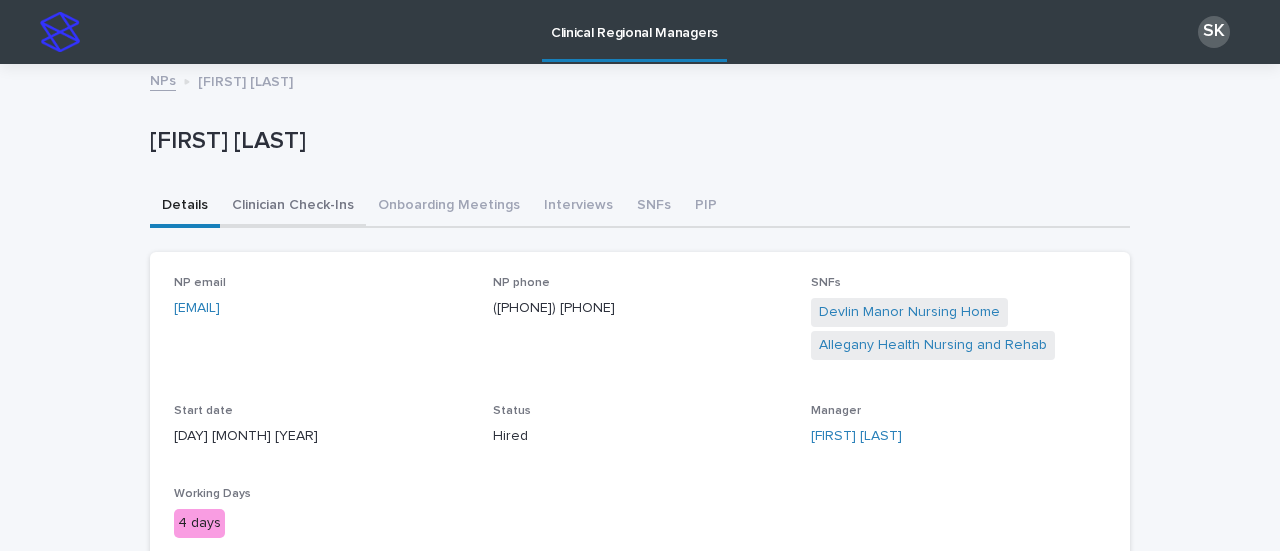 click on "Clinician Check-Ins" at bounding box center (293, 207) 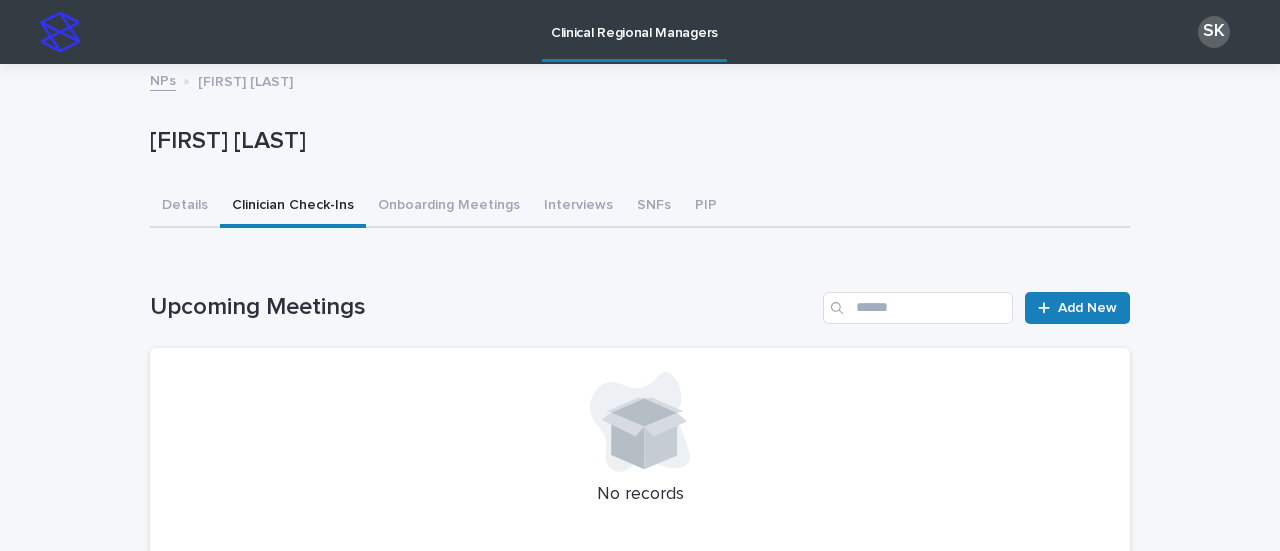 click on "NPs" at bounding box center [163, 79] 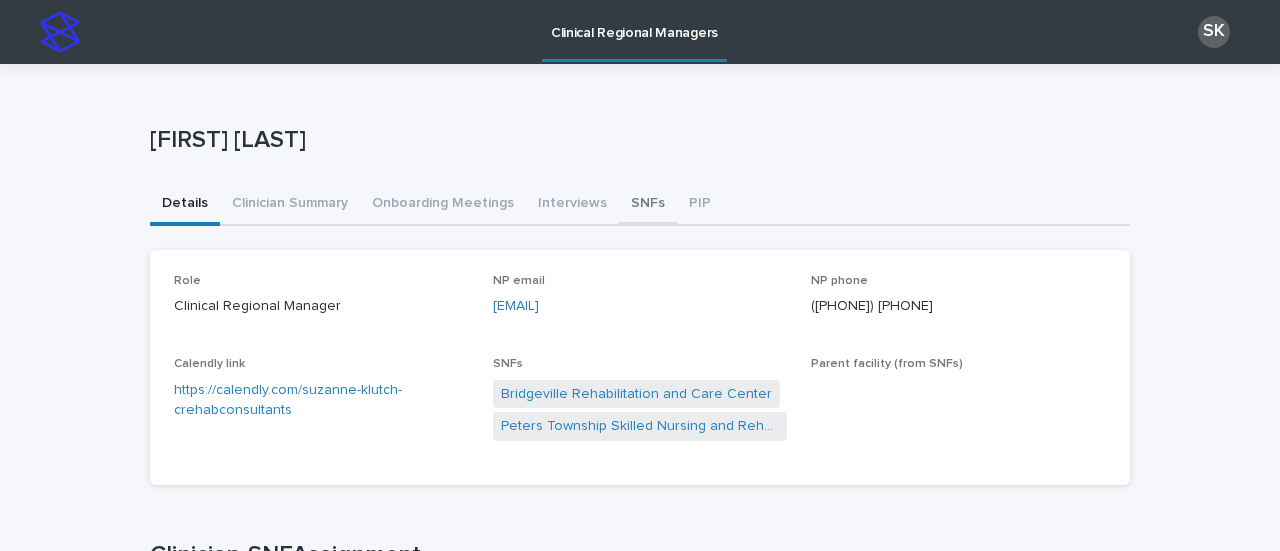 click on "SNFs" at bounding box center (648, 205) 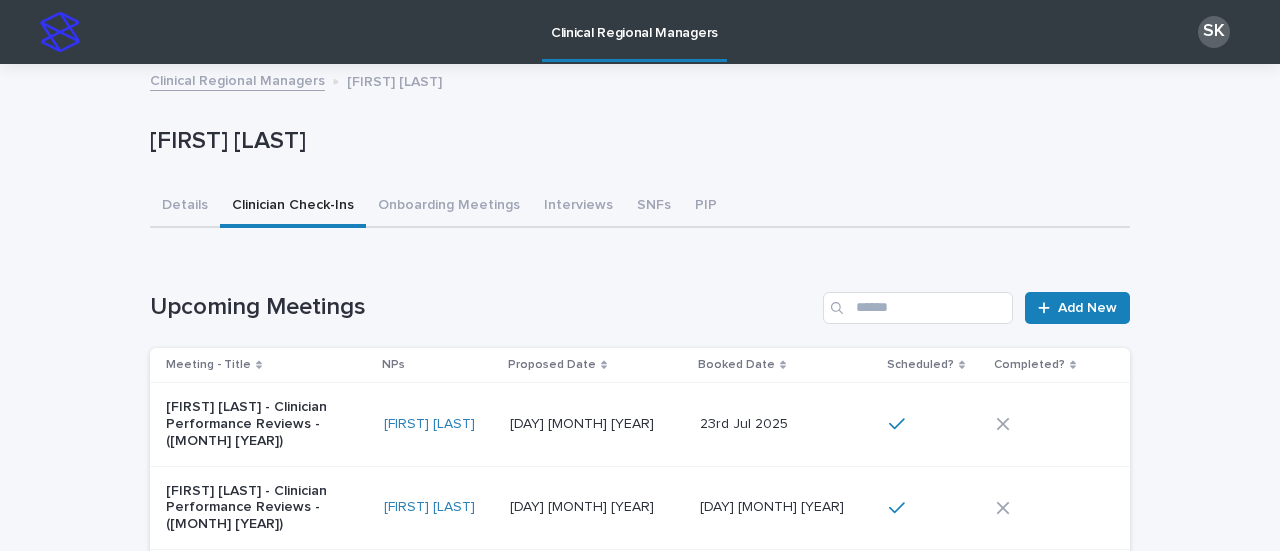 scroll, scrollTop: 0, scrollLeft: 0, axis: both 